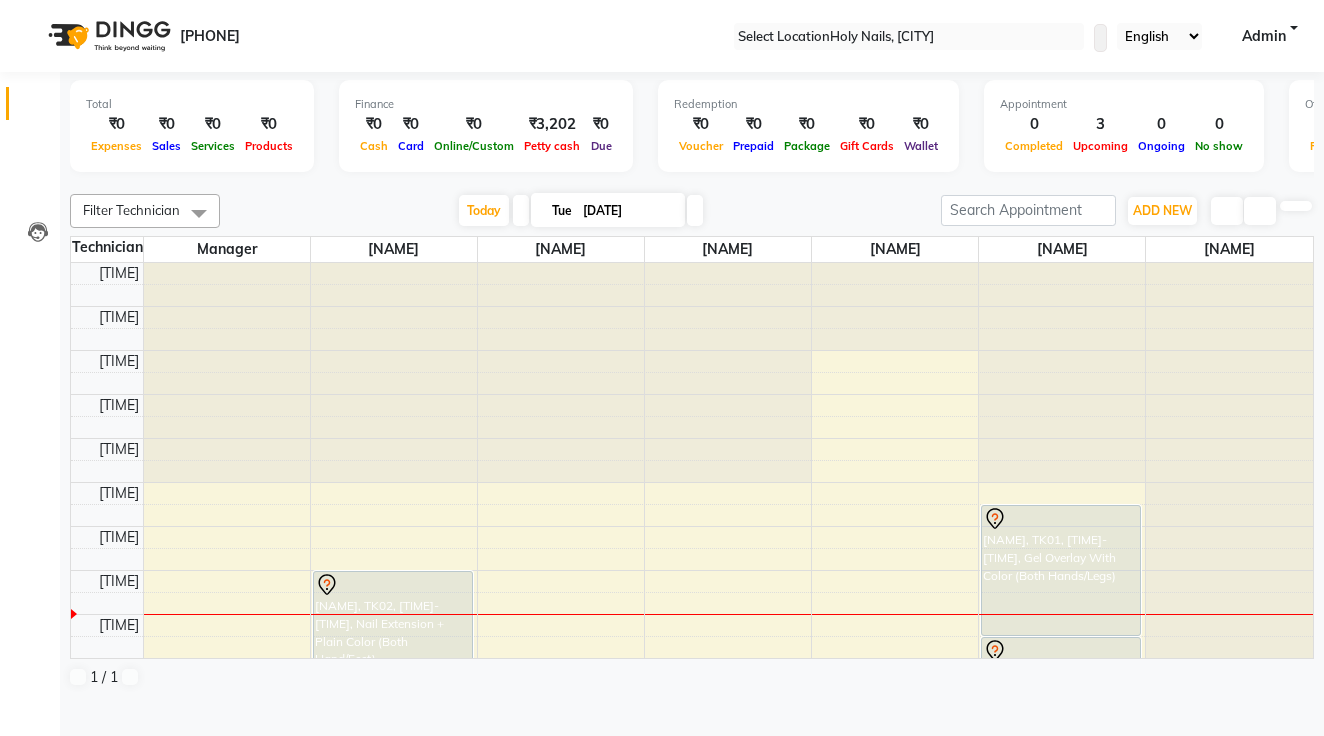 scroll, scrollTop: 0, scrollLeft: 0, axis: both 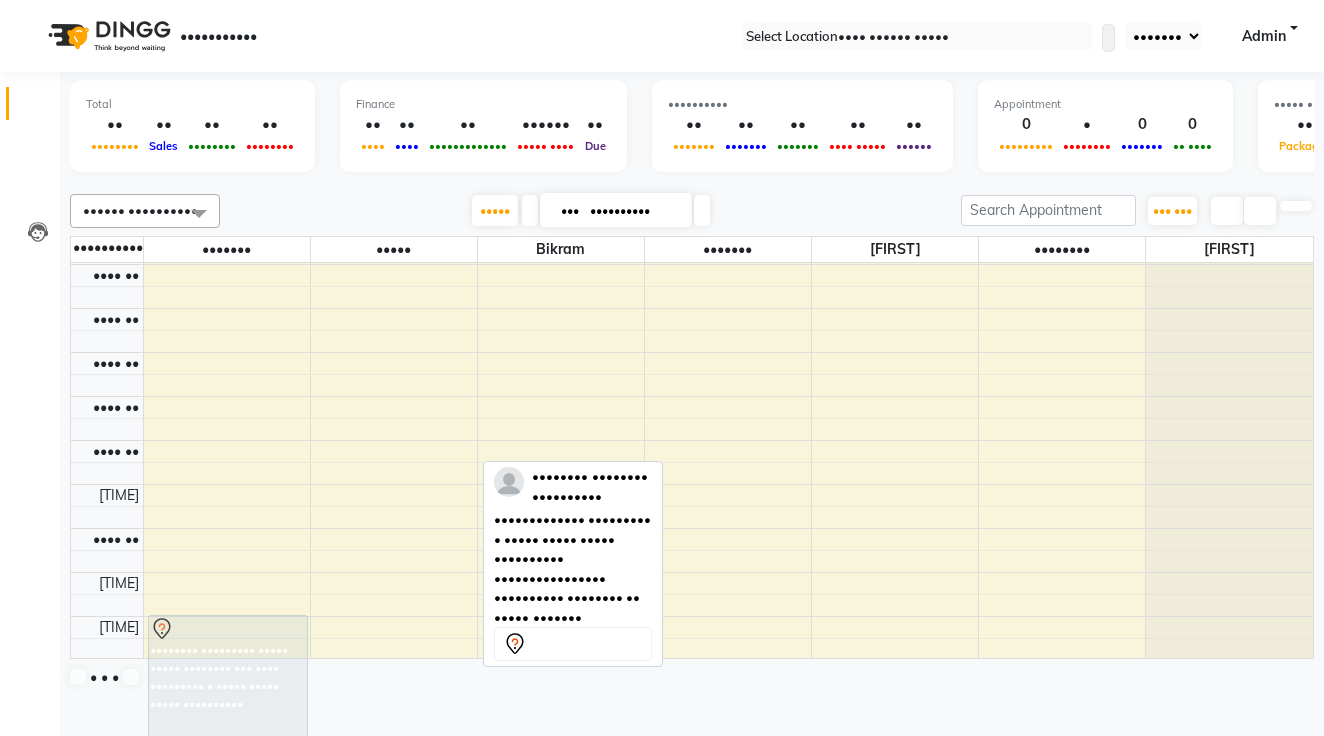 drag, startPoint x: 423, startPoint y: 382, endPoint x: 258, endPoint y: 701, distance: 359.1462 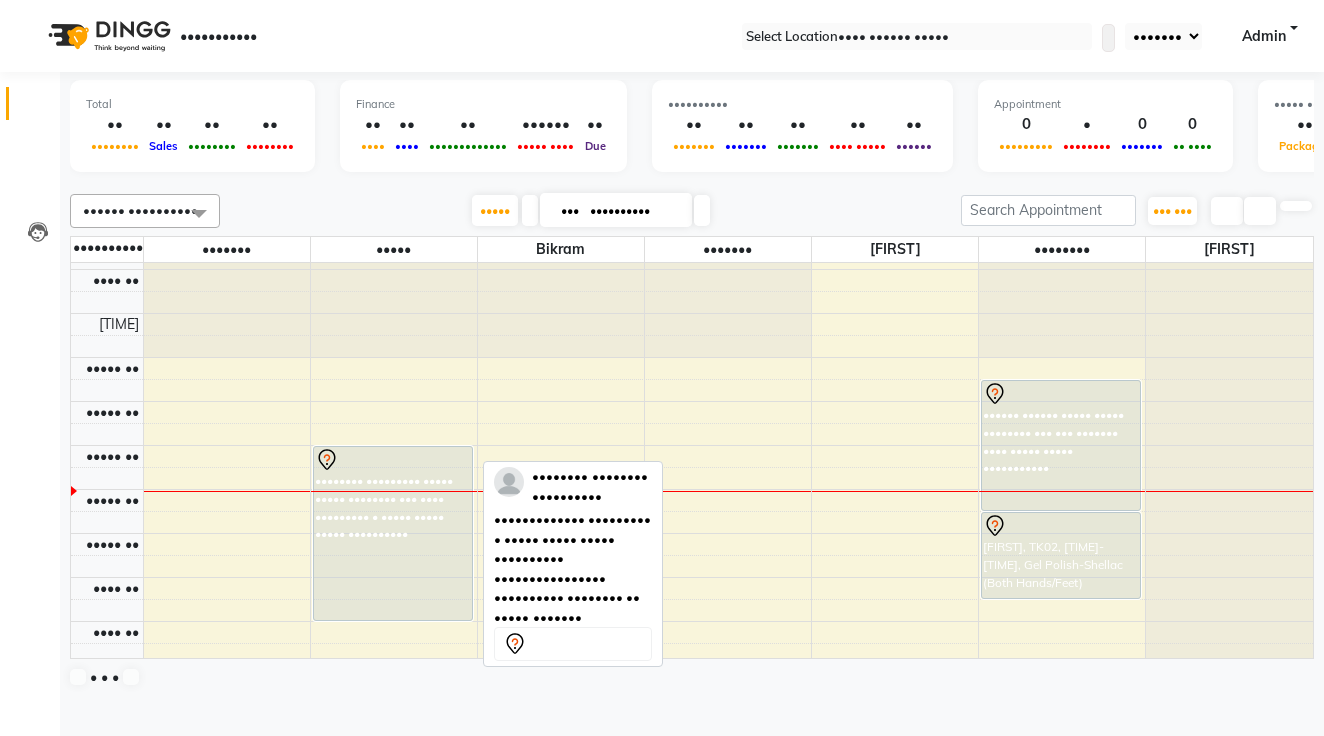 scroll, scrollTop: 97, scrollLeft: 0, axis: vertical 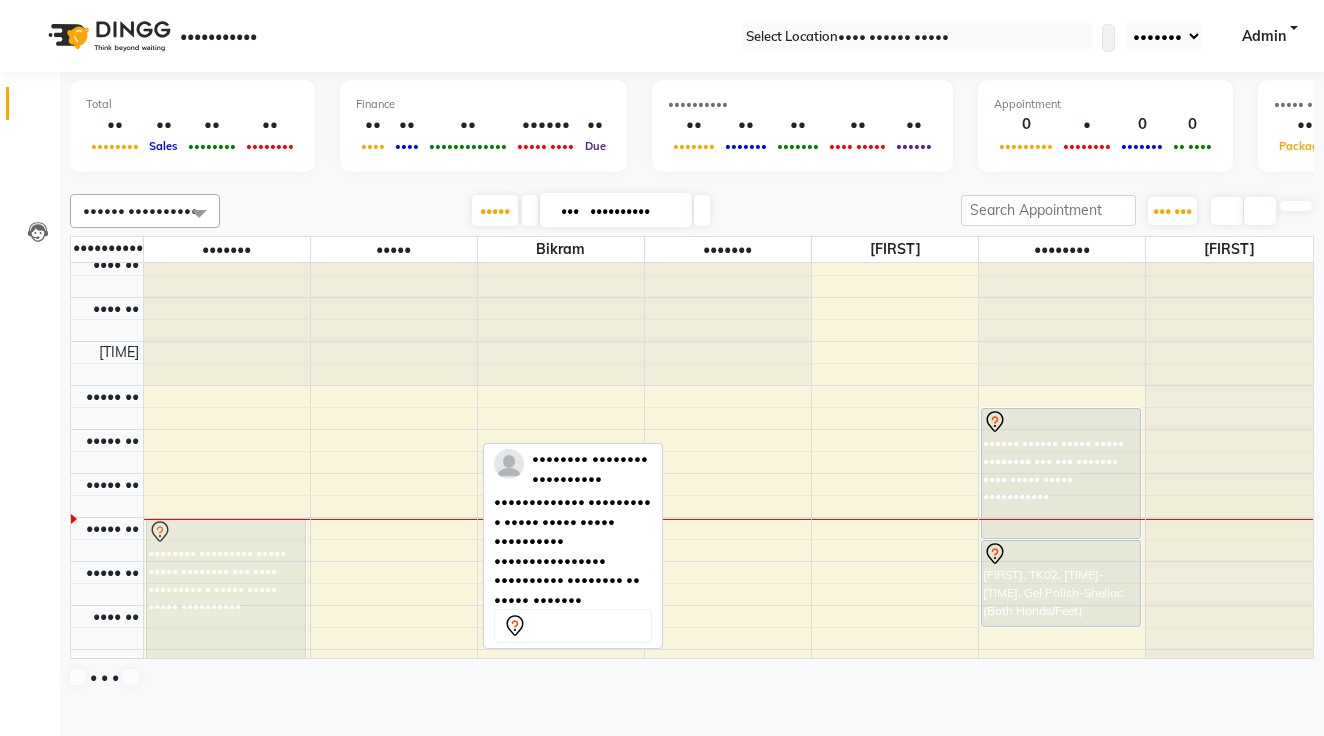 drag, startPoint x: 384, startPoint y: 558, endPoint x: 299, endPoint y: 603, distance: 96.17692 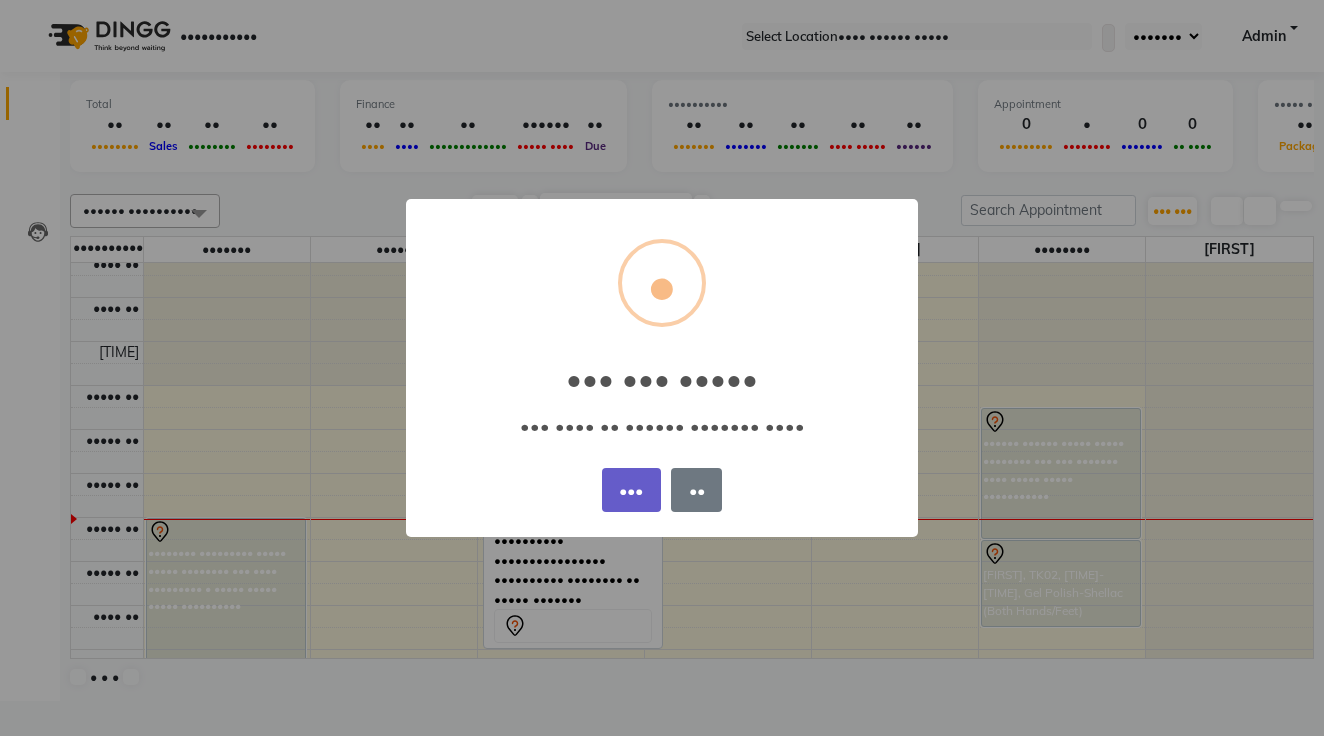 click on "•••" at bounding box center [631, 490] 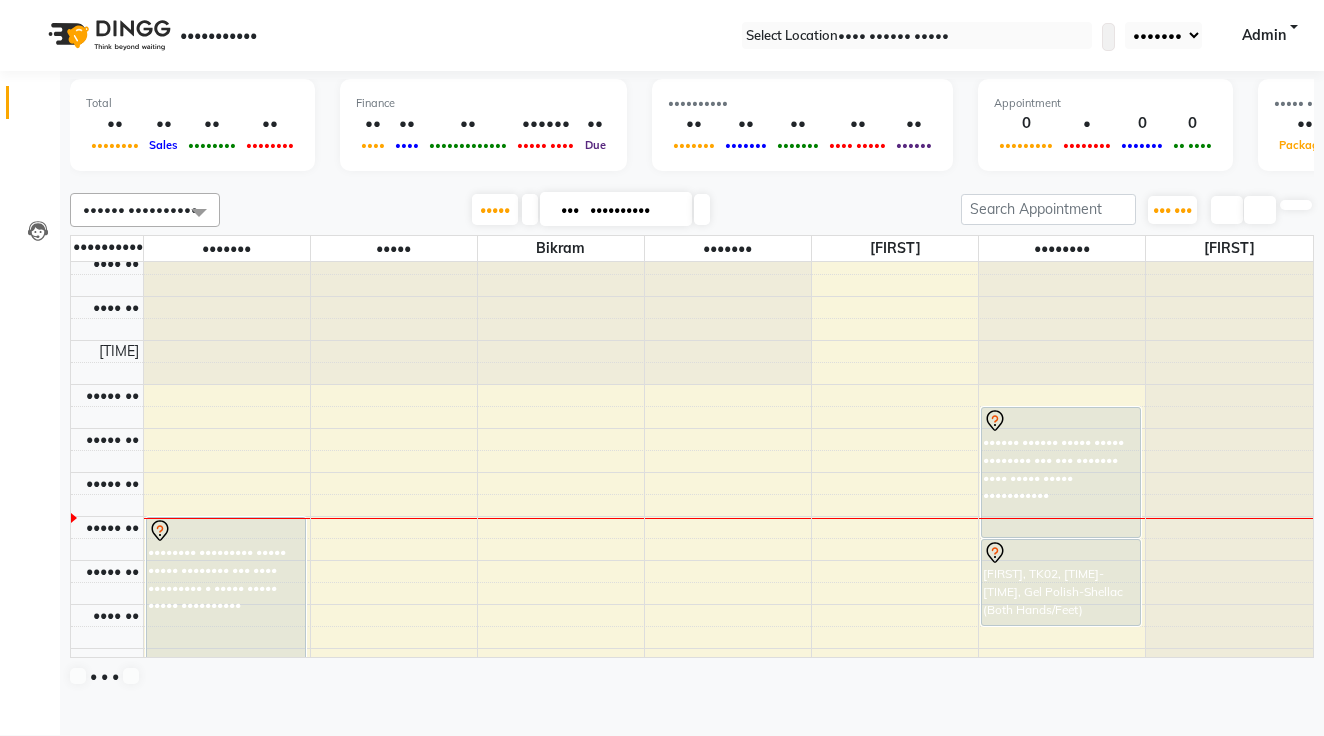 click on "••••" at bounding box center (52, 790) 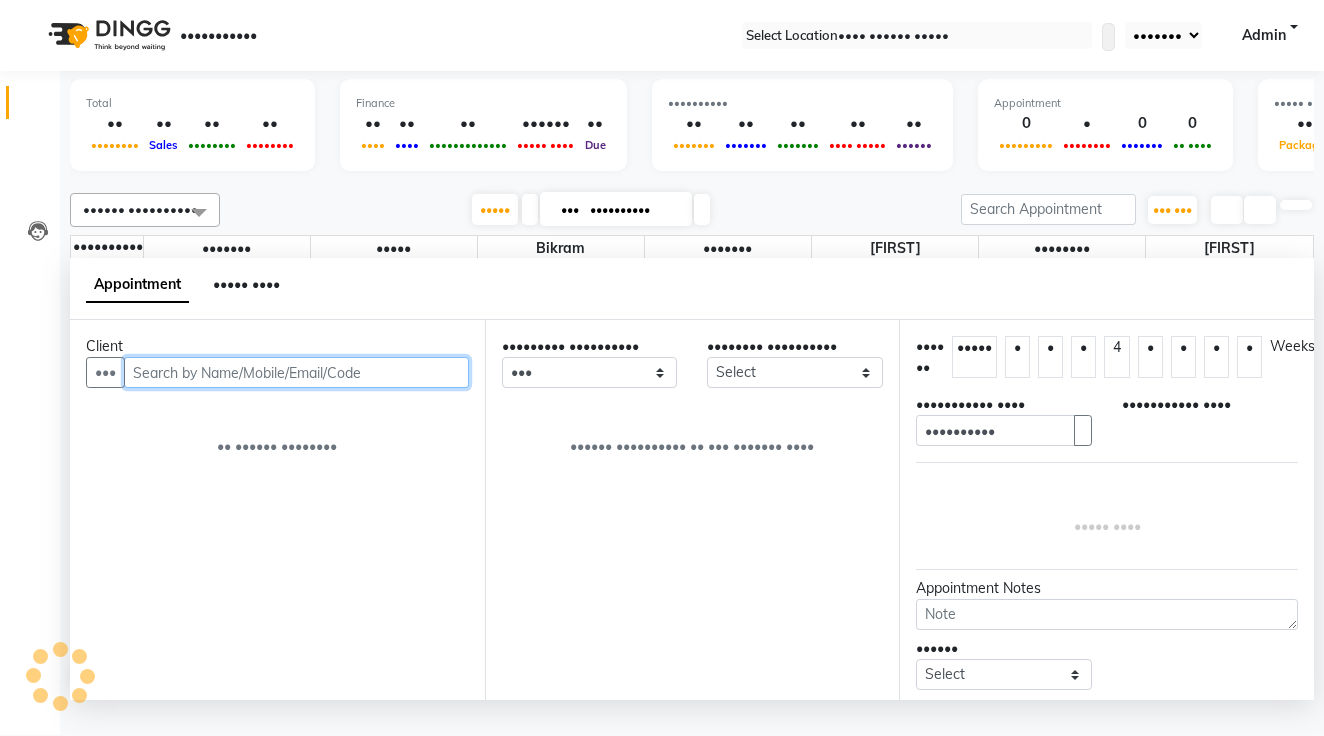 scroll, scrollTop: 353, scrollLeft: 0, axis: vertical 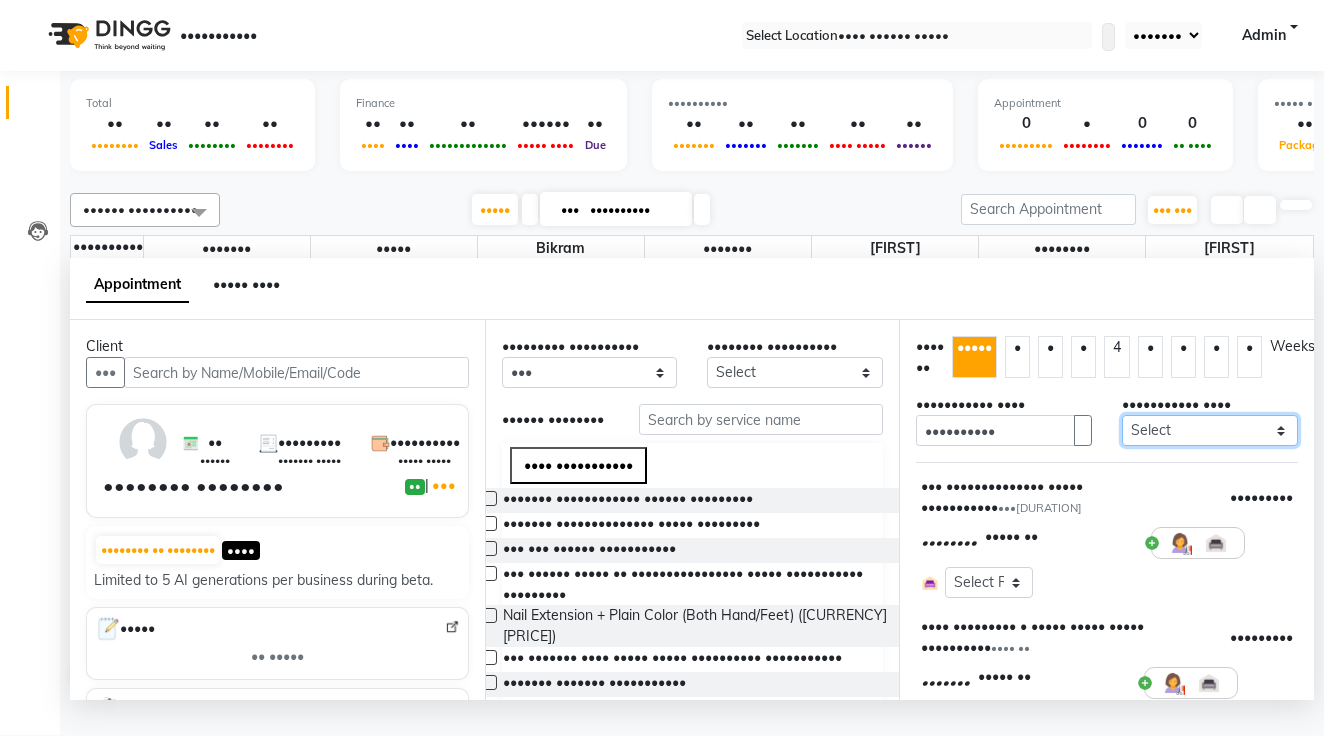 select on "••••" 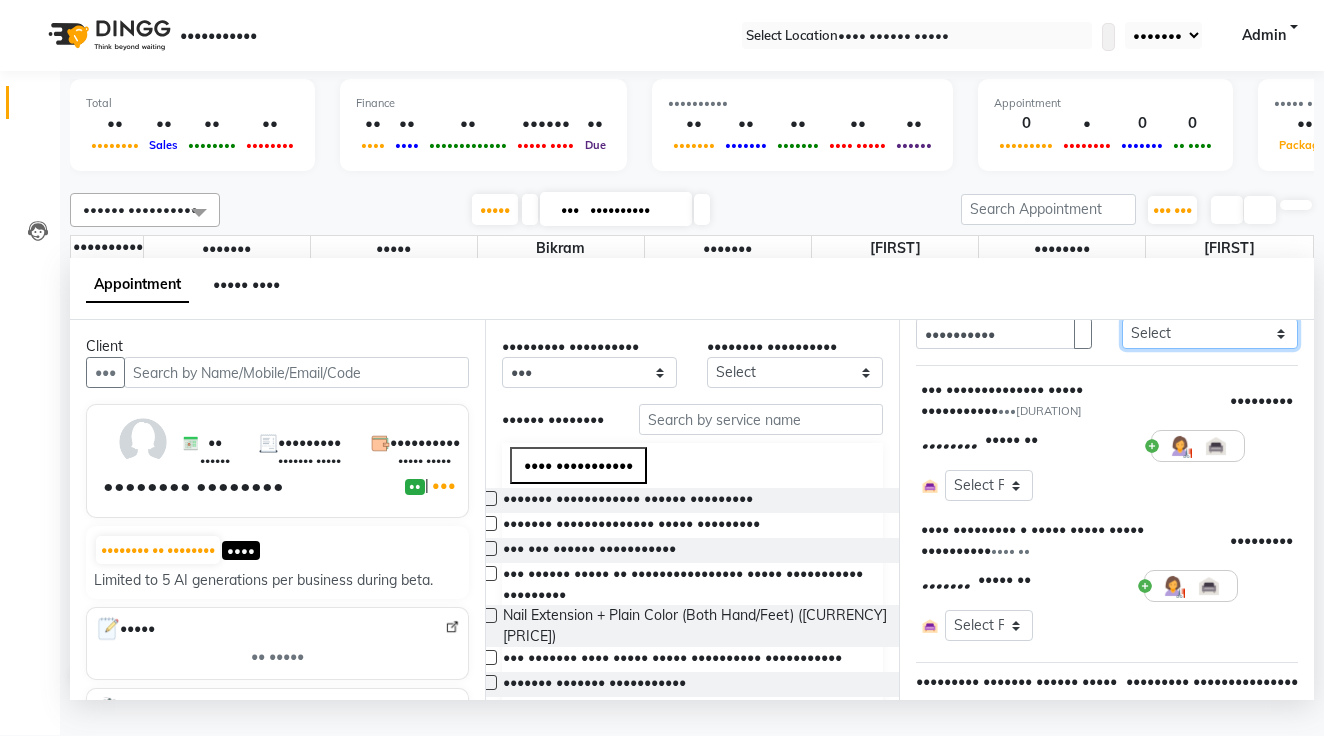 scroll, scrollTop: 260, scrollLeft: 0, axis: vertical 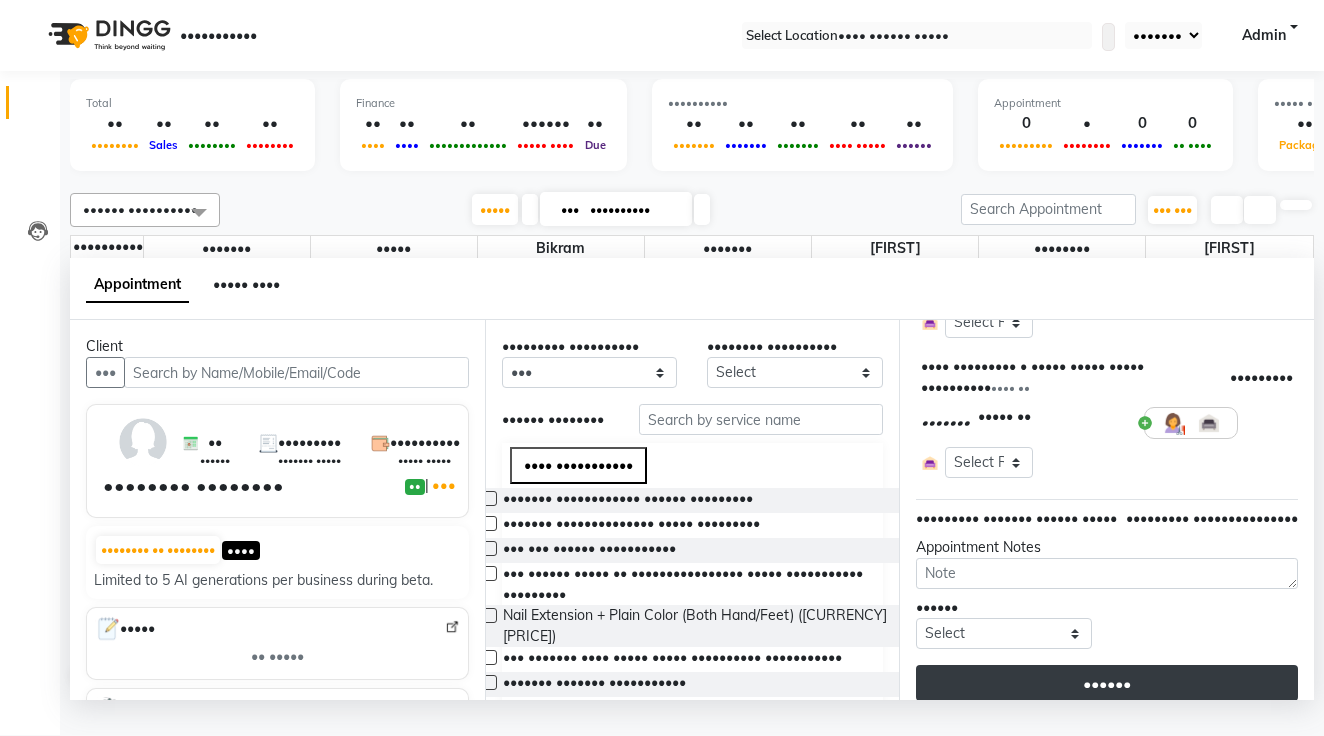 click on "••••••" at bounding box center (1107, 683) 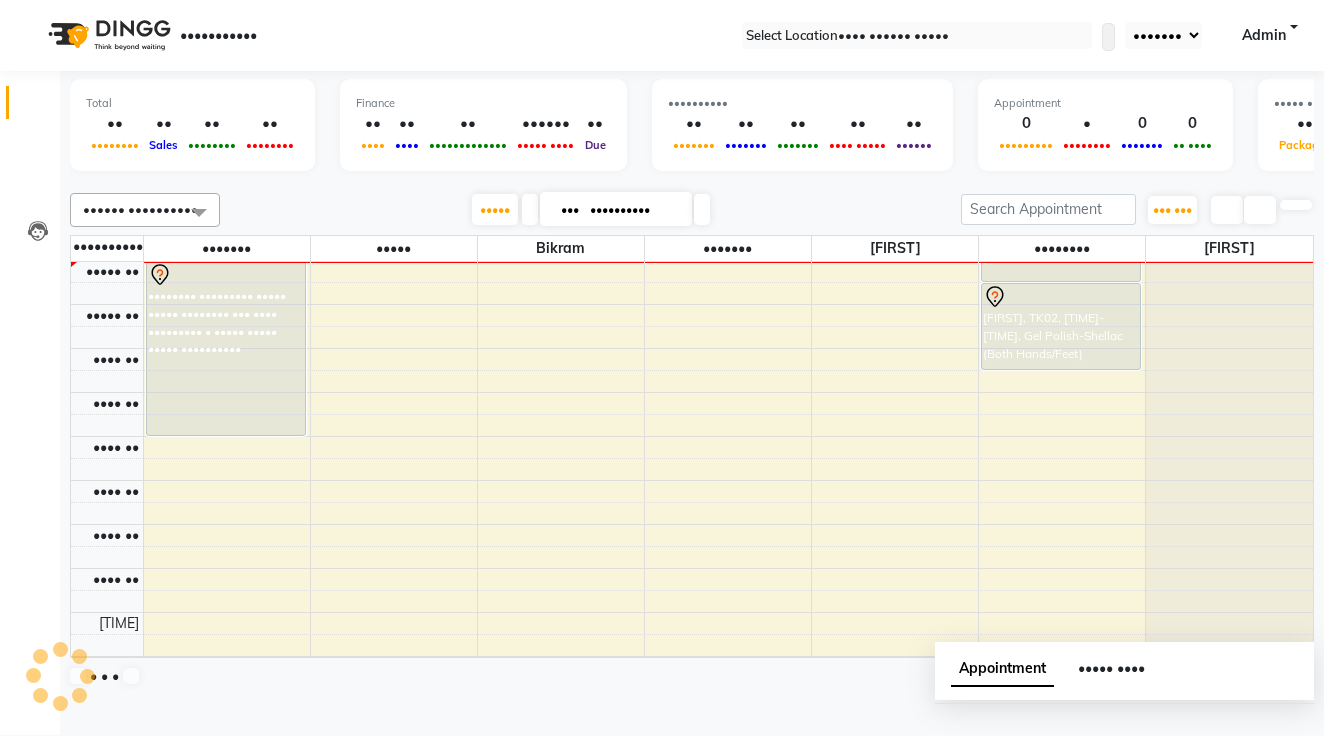 scroll, scrollTop: 0, scrollLeft: 0, axis: both 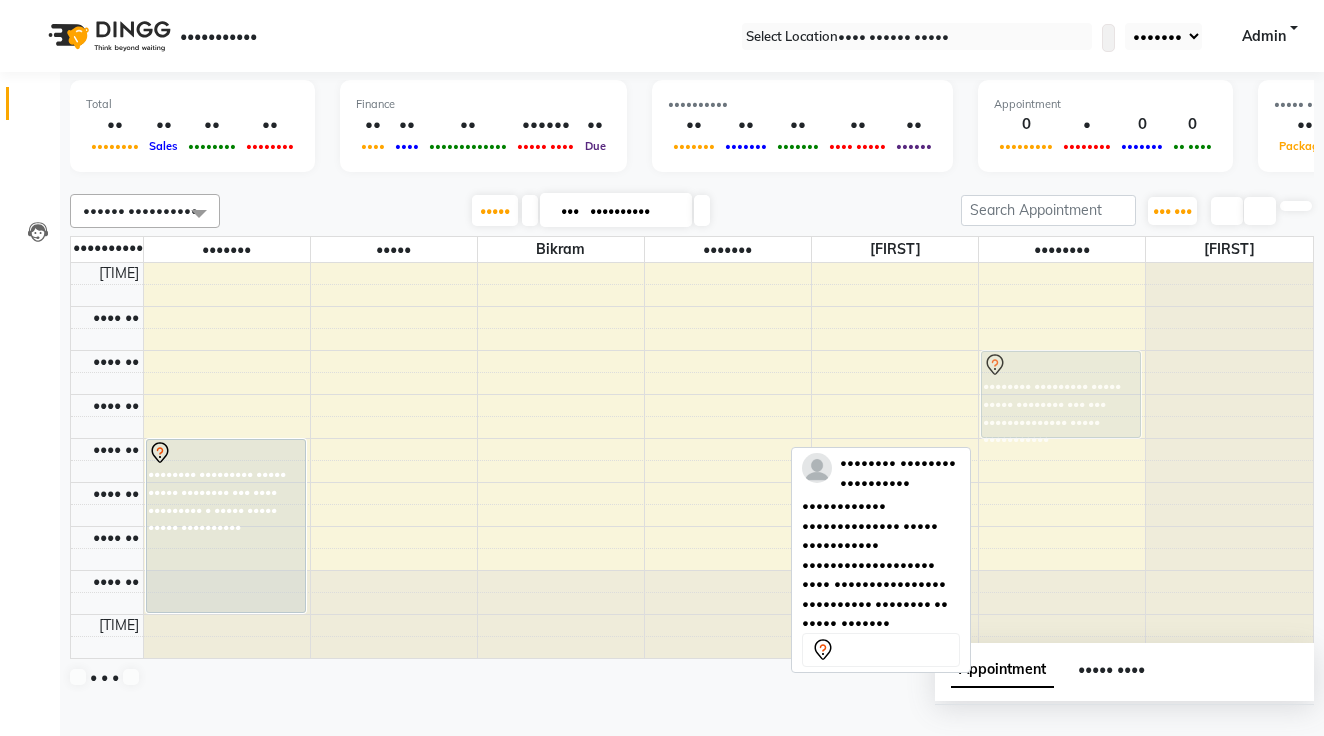 click on "•••••• •••••• ••••• ••••• •••••••• ••• ••• ••••••• •••• ••••• ••••• •••••••••••             •••••••• ••••••••• ••••• ••••• •••••••• ••• ••• •••••••••••••• ••••• •••••••••••             •••••••• ••••••••• ••••• ••••• •••••••• ••• ••• •••••••••••••• ••••• •••••••••••" at bounding box center [227, 42] 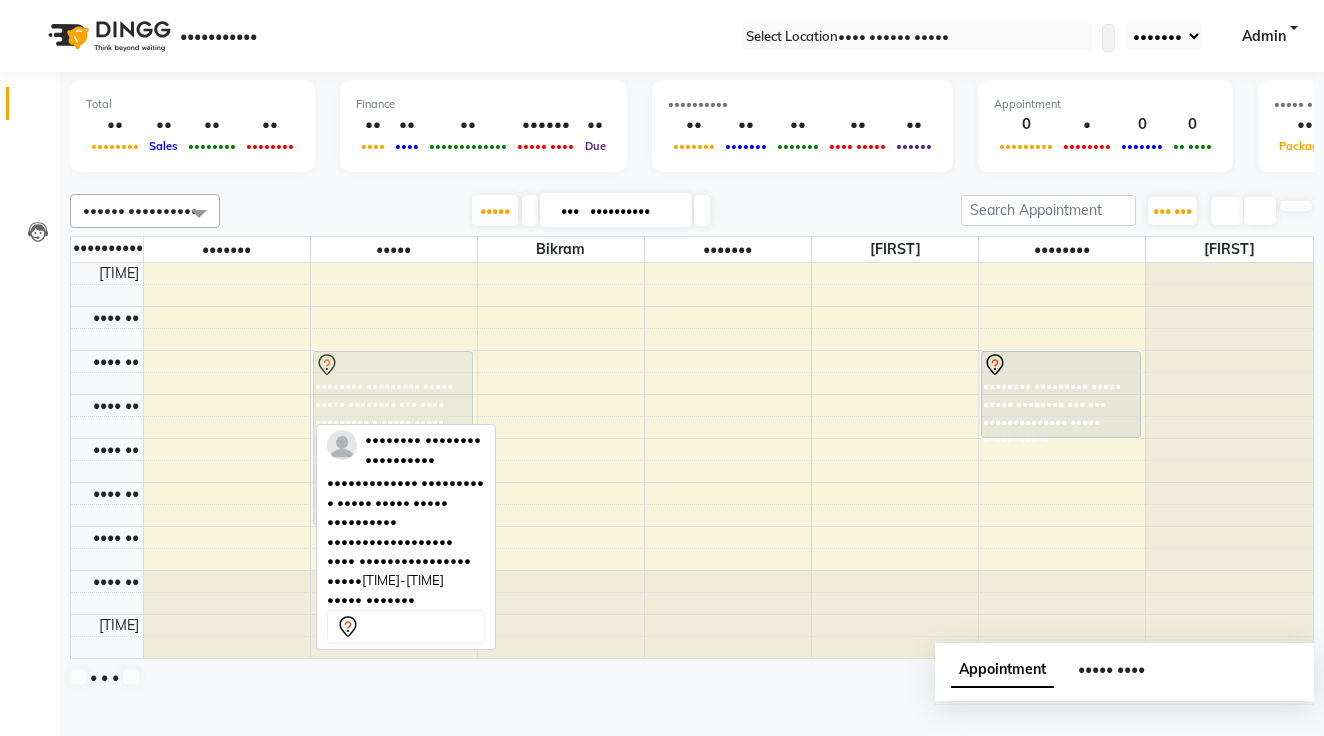 drag, startPoint x: 211, startPoint y: 533, endPoint x: 354, endPoint y: 443, distance: 168.9645 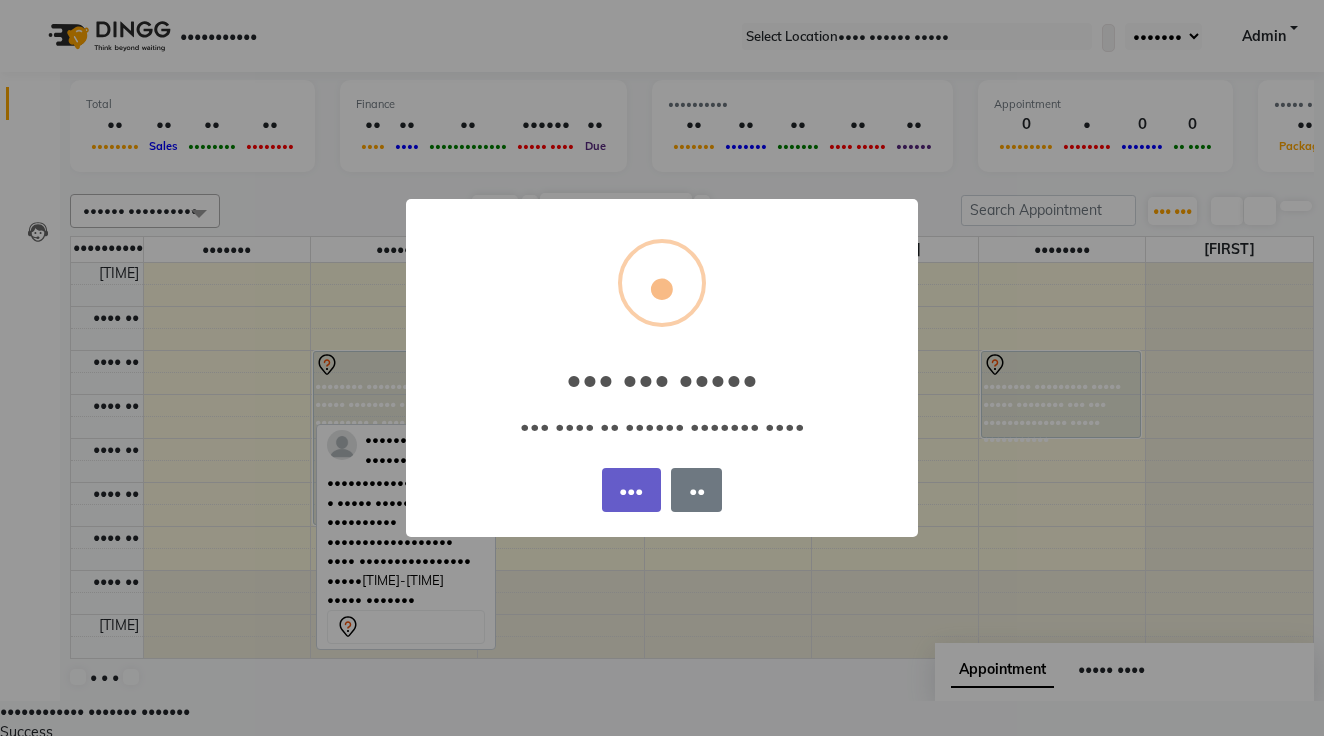 click on "•••" at bounding box center [631, 490] 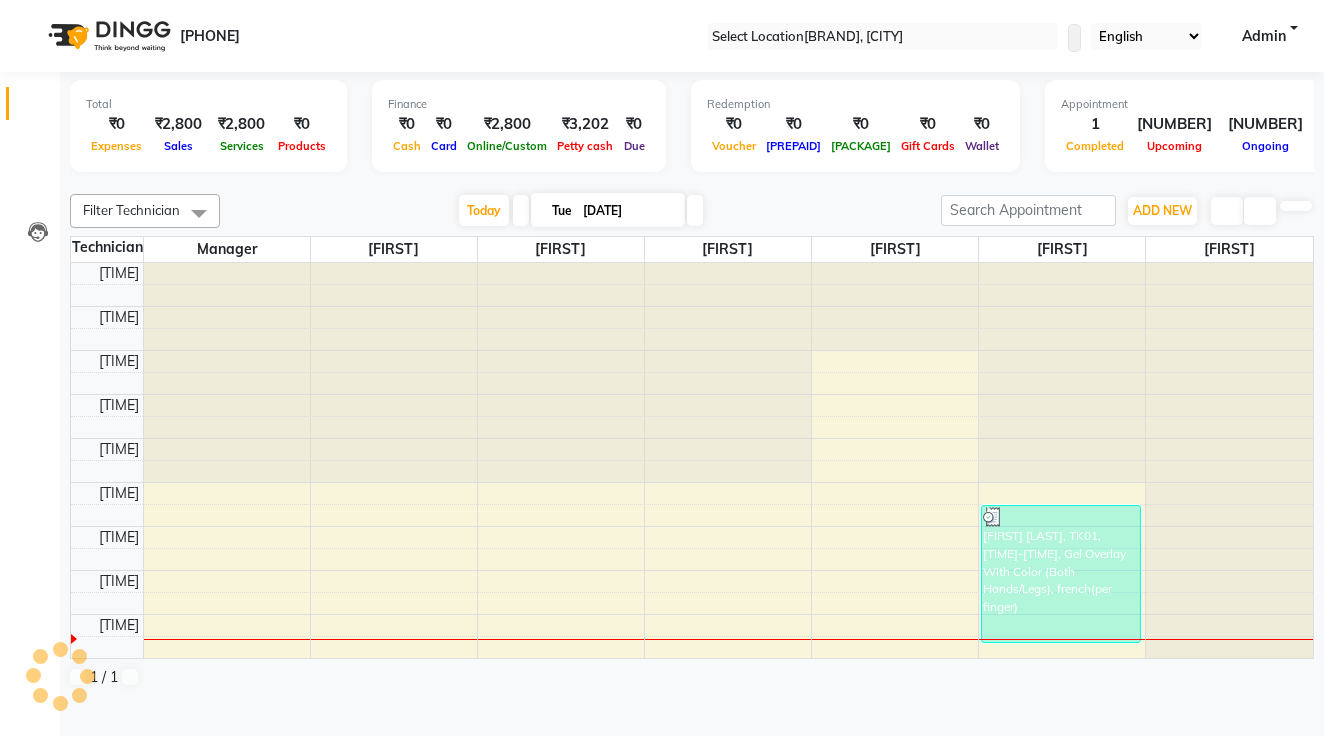 scroll, scrollTop: 0, scrollLeft: 0, axis: both 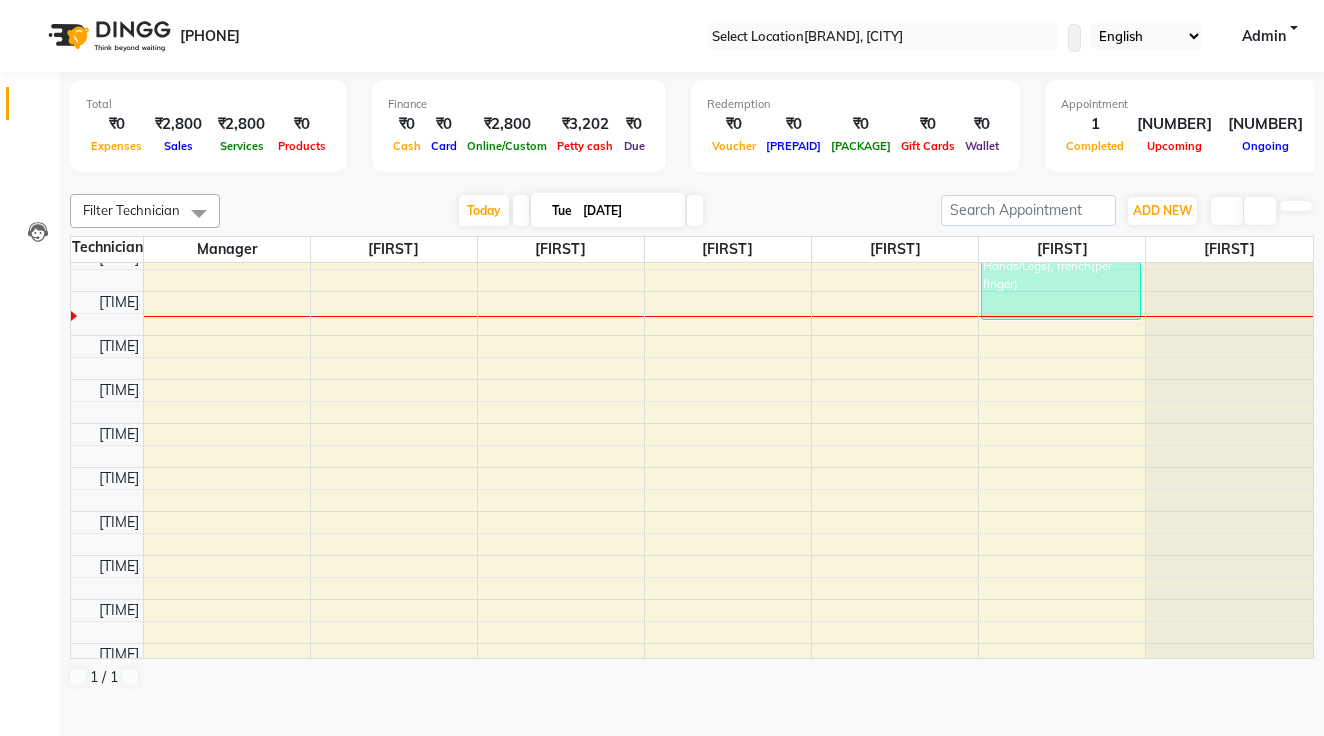 click on "8:00 AM 8:30 AM 9:00 AM 9:30 AM 10:00 AM 10:30 AM 11:00 AM 11:30 AM 12:00 PM 12:30 PM 1:00 PM 1:30 PM 2:00 PM 2:30 PM 3:00 PM 3:30 PM 4:00 PM 4:30 PM 5:00 PM 5:30 PM 6:00 PM 6:30 PM 7:00 PM 7:30 PM 8:00 PM 8:30 PM 9:00 PM 9:30 PM             Prajakta Bhonsule, TK02, 06:30 PM-08:30 PM, Nail Extension + Plain Color (Both Hand/Feet)     Diksha GUPTA, TK01, 10:45 AM-12:20 PM, Gel Overlay With Color (Both Hands/Legs),french(per finger)             Prajakta Bhonsule, TK02, 06:30 PM-07:30 PM, Gel Polish-Shellac (Both Hands/Feet)" at bounding box center (692, 555) 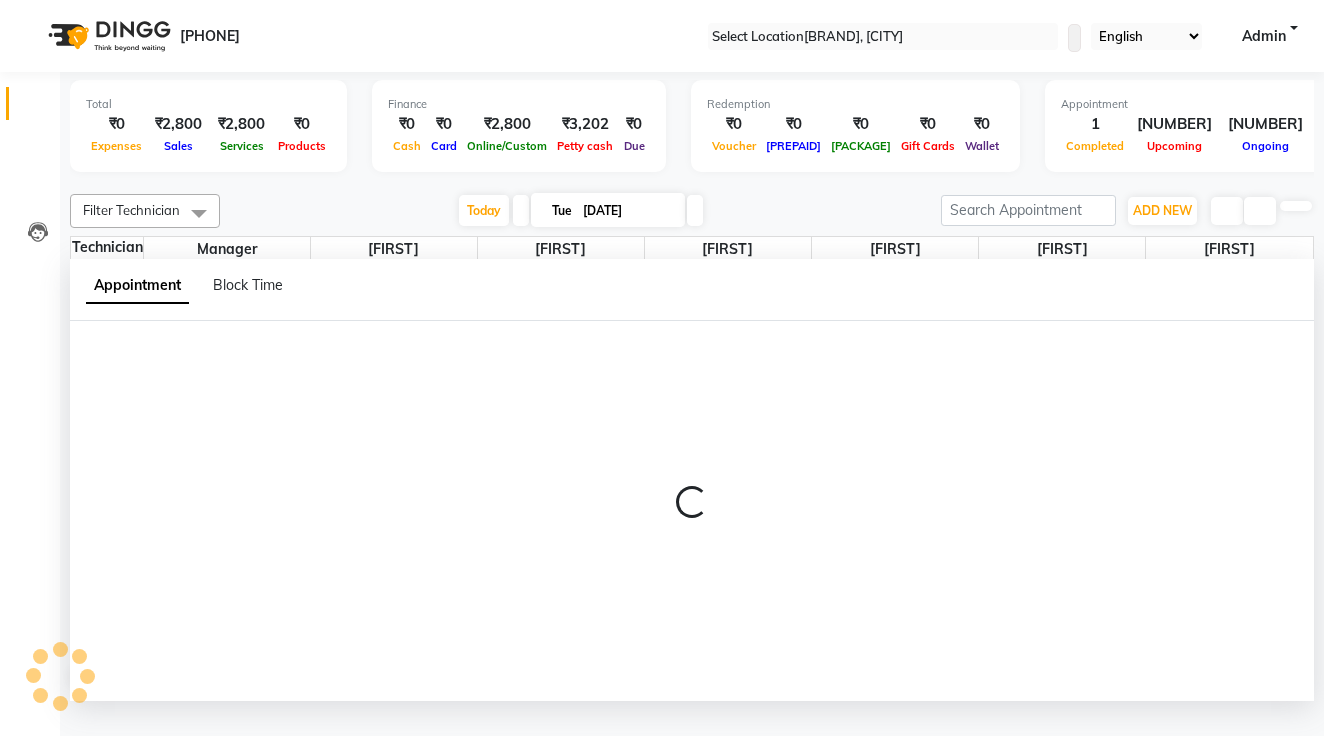 scroll, scrollTop: 1, scrollLeft: 0, axis: vertical 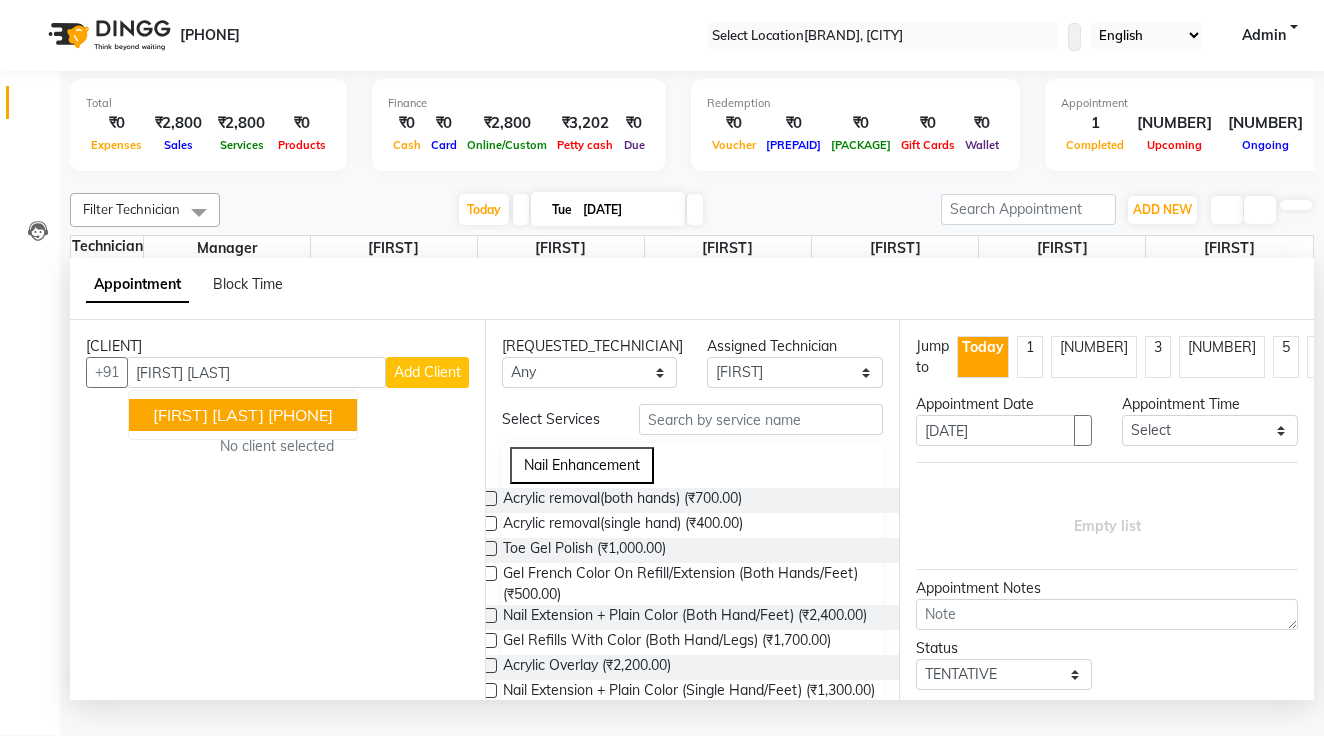 click on "7051960520" at bounding box center [300, 415] 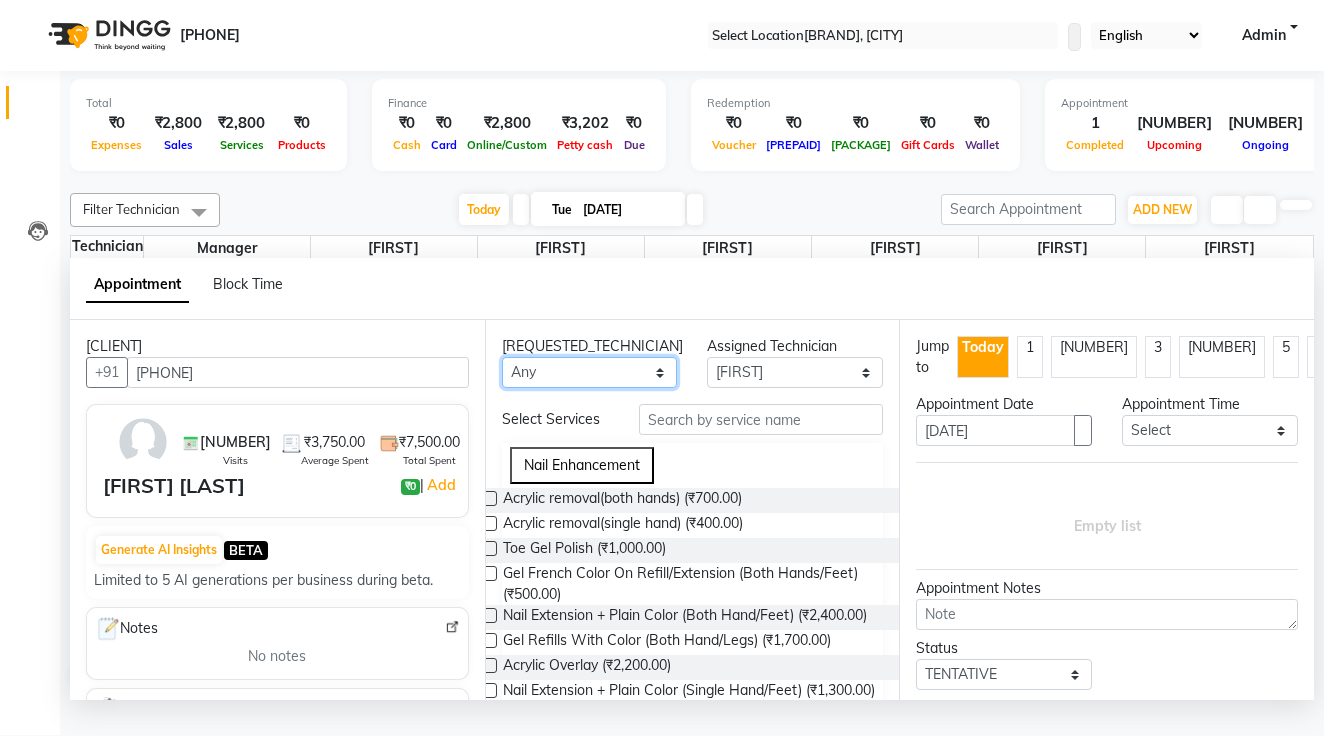 select on "•••••" 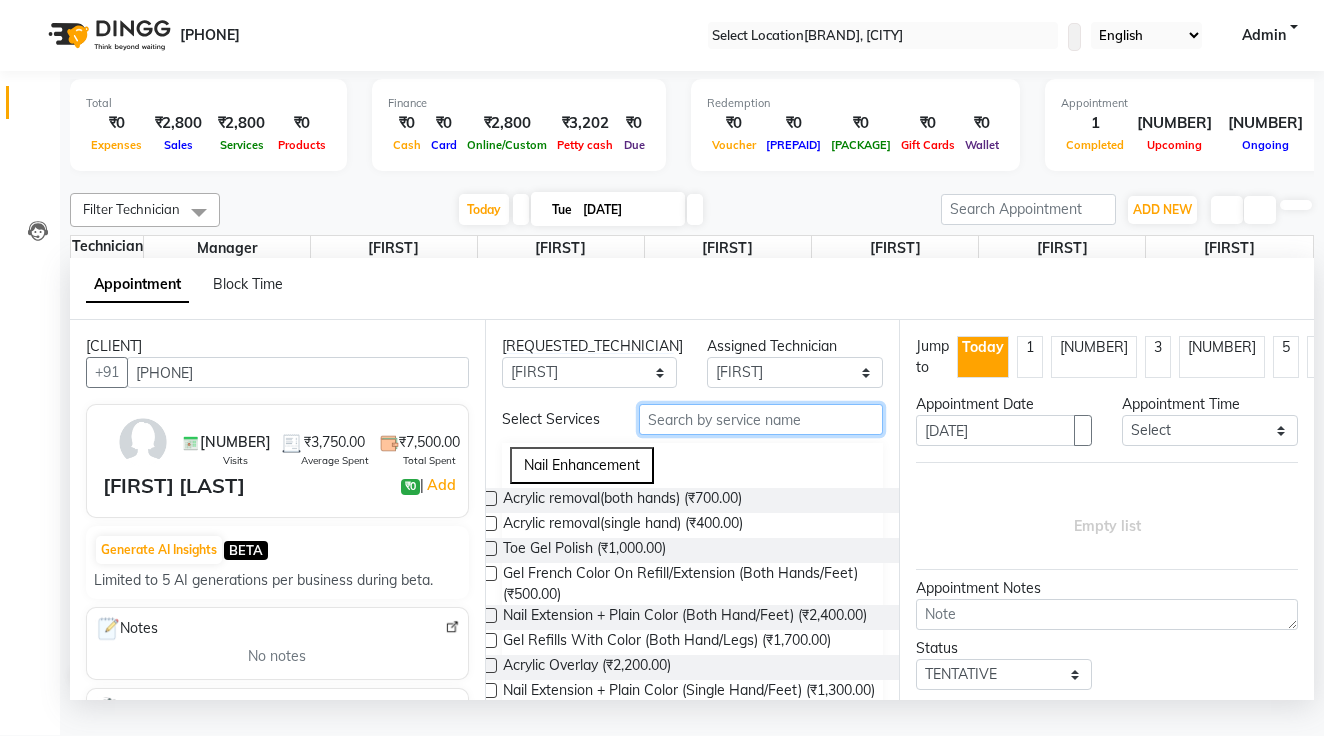 click at bounding box center (761, 419) 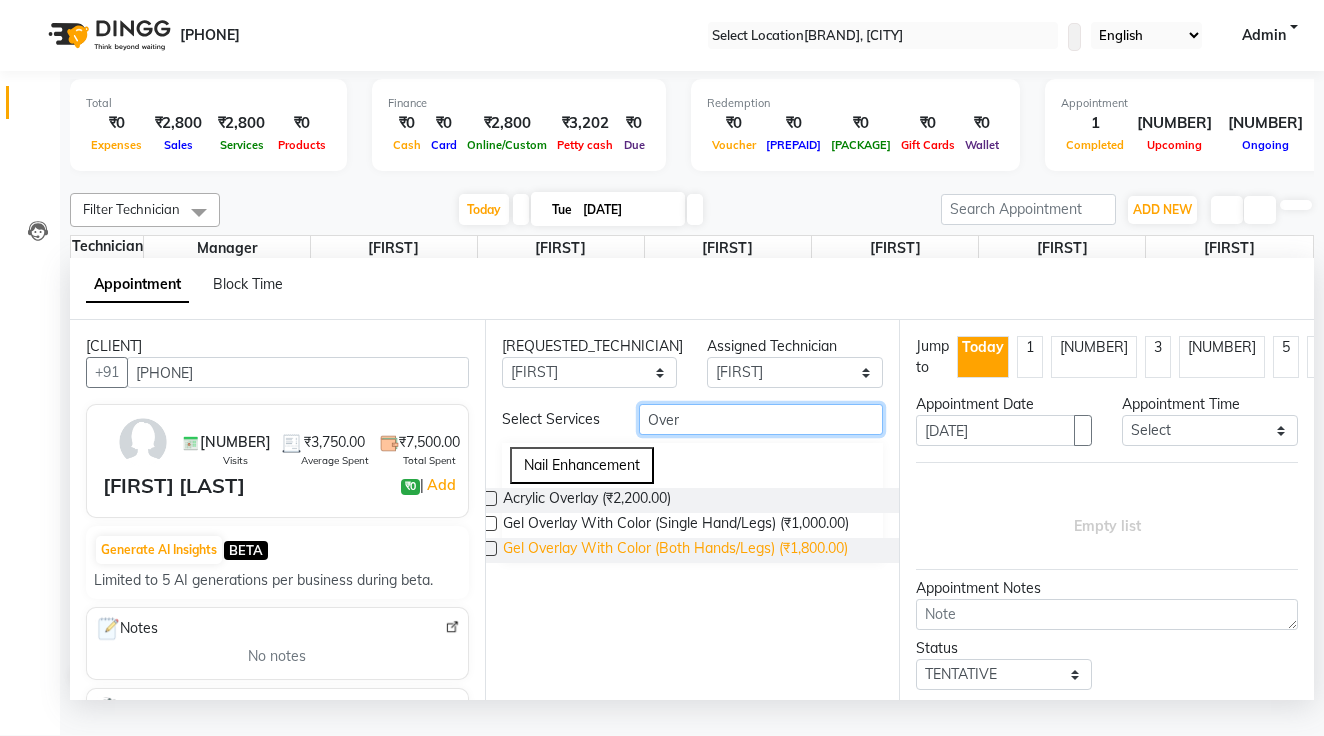 type on "Over" 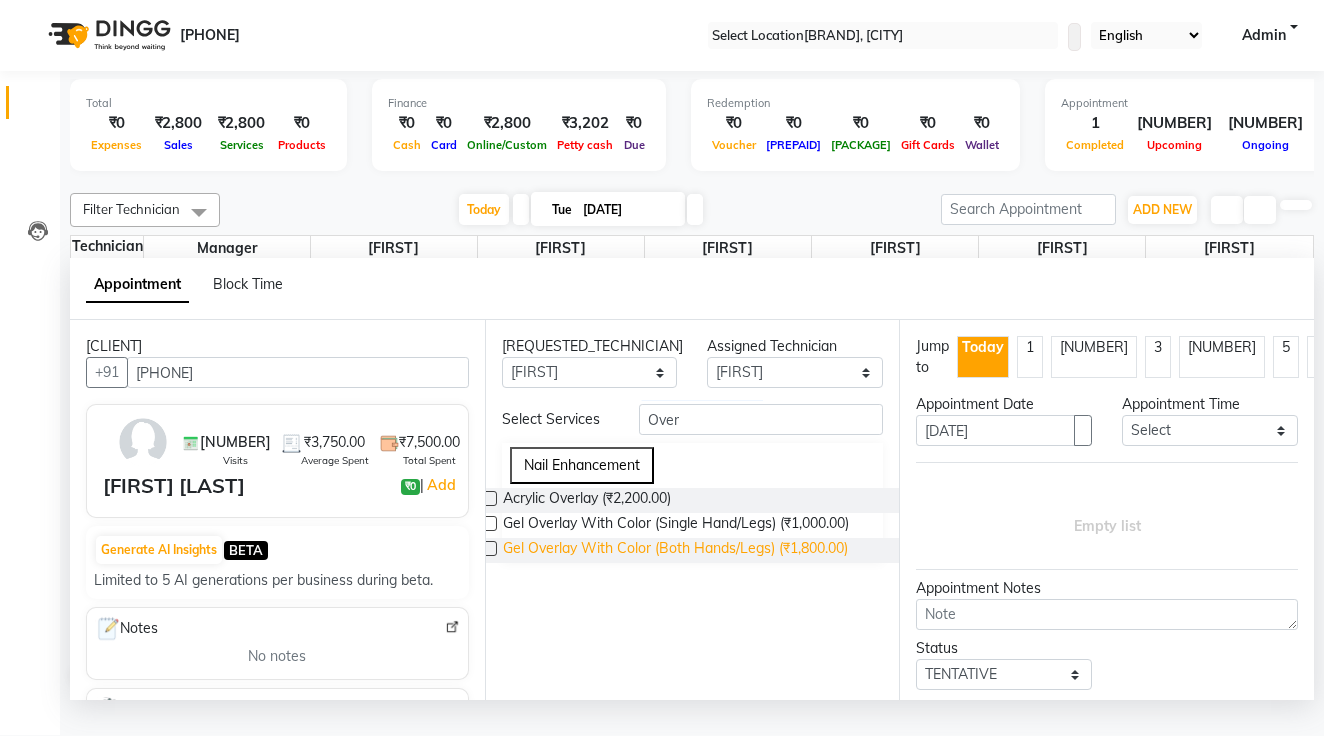 click on "••• ••••••• •••• ••••• ••••• ••••••••••• •••••••••••" at bounding box center (587, 500) 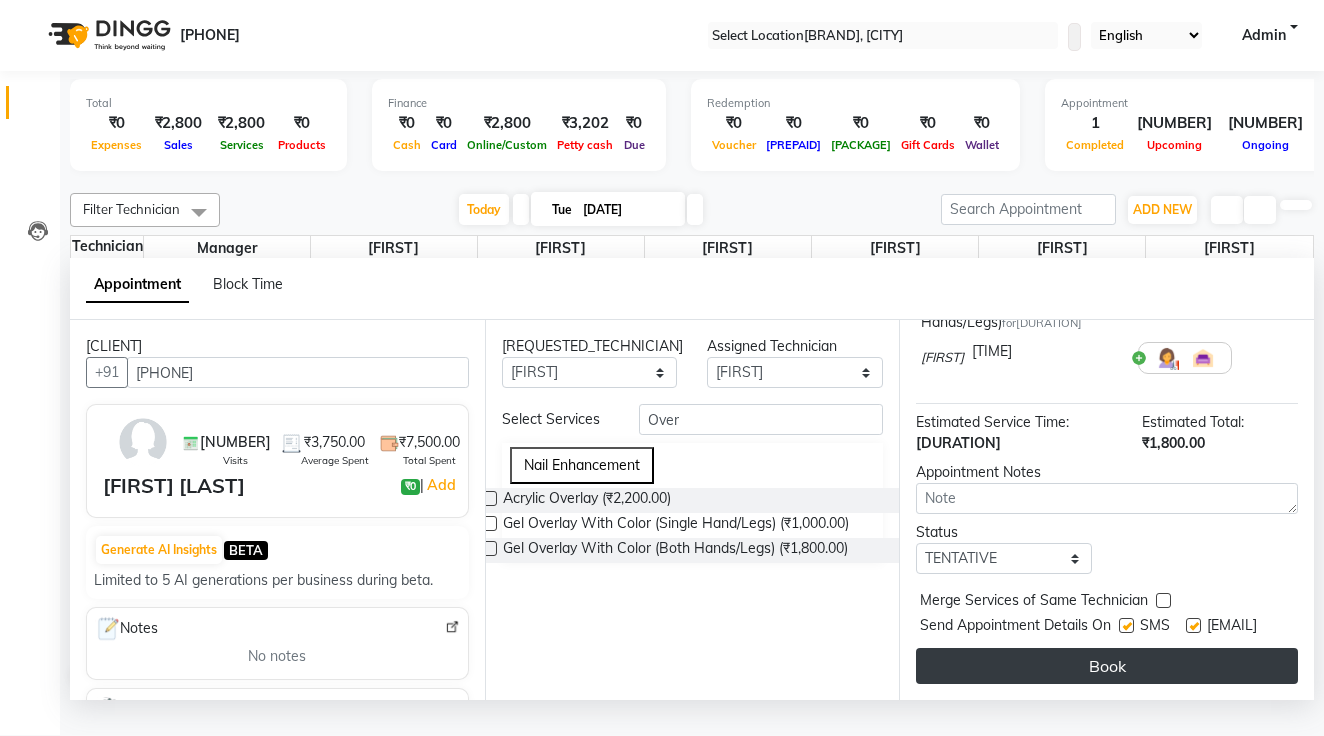 click on "Book" at bounding box center (1107, 666) 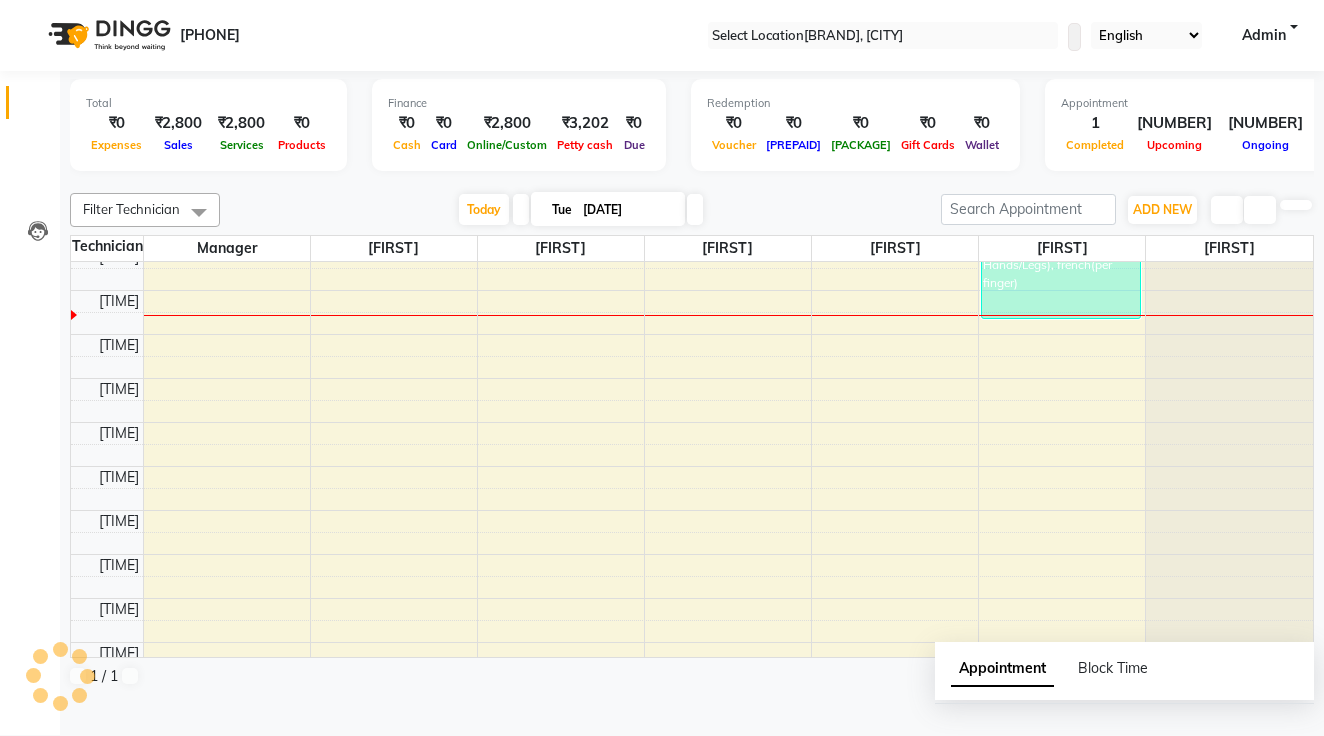 scroll, scrollTop: 0, scrollLeft: 0, axis: both 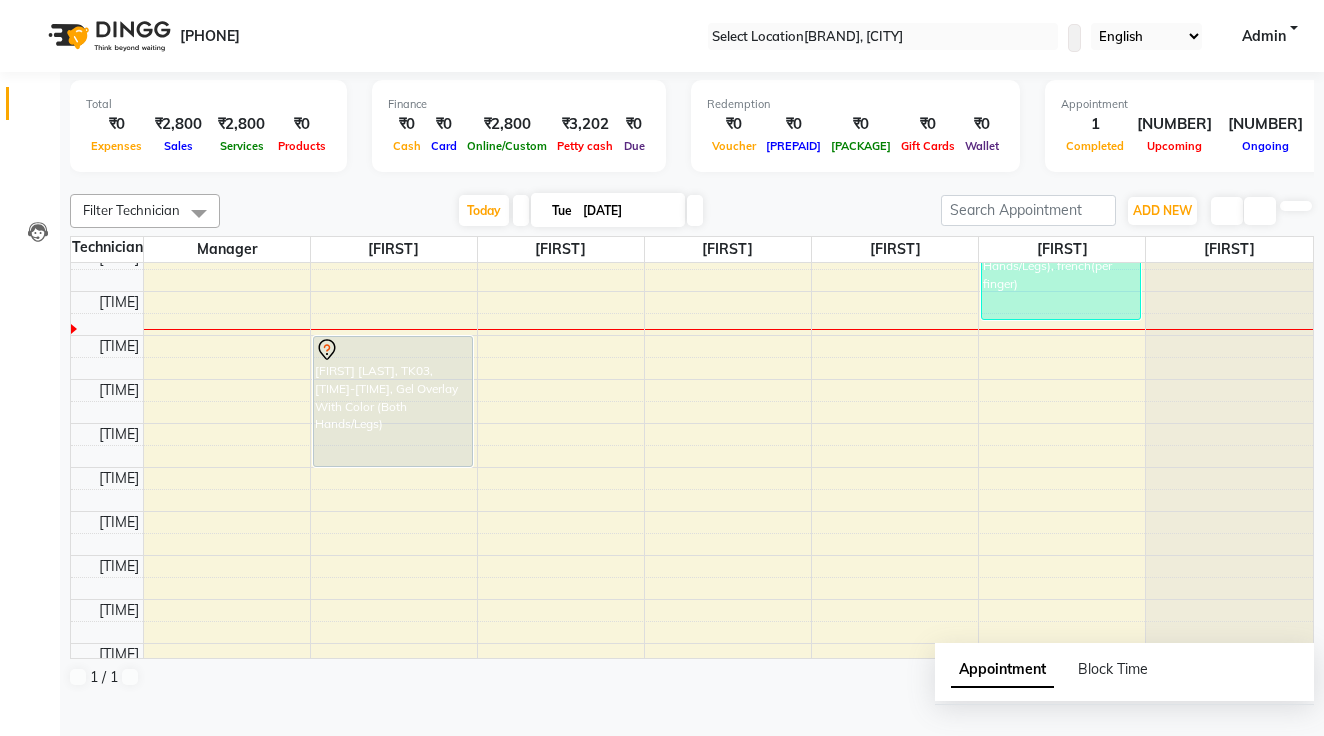 click on "8:00 AM 8:30 AM 9:00 AM 9:30 AM 10:00 AM 10:30 AM 11:00 AM 11:30 AM 12:00 PM 12:30 PM 1:00 PM 1:30 PM 2:00 PM 2:30 PM 3:00 PM 3:30 PM 4:00 PM 4:30 PM 5:00 PM 5:30 PM 6:00 PM 6:30 PM 7:00 PM 7:30 PM 8:00 PM 8:30 PM 9:00 PM 9:30 PM             Mahima Khajuria, TK03, 12:30 PM-02:00 PM, Gel Overlay With Color (Both Hands/Legs)             Prajakta Bhonsule, TK02, 06:30 PM-08:30 PM, Nail Extension + Plain Color (Both Hand/Feet)     Diksha GUPTA, TK01, 10:45 AM-12:20 PM, Gel Overlay With Color (Both Hands/Legs),french(per finger)             Prajakta Bhonsule, TK02, 06:30 PM-07:30 PM, Gel Polish-Shellac (Both Hands/Feet)" at bounding box center [692, 555] 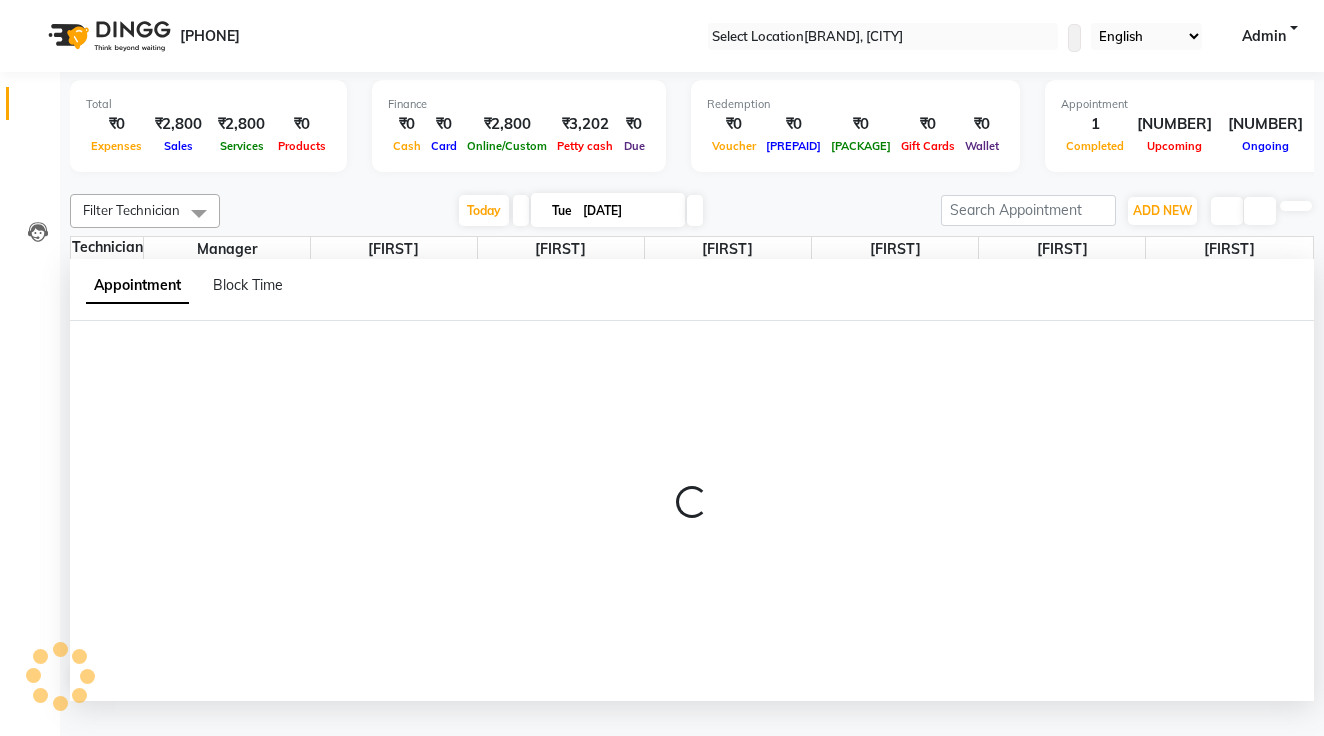 scroll, scrollTop: 1, scrollLeft: 0, axis: vertical 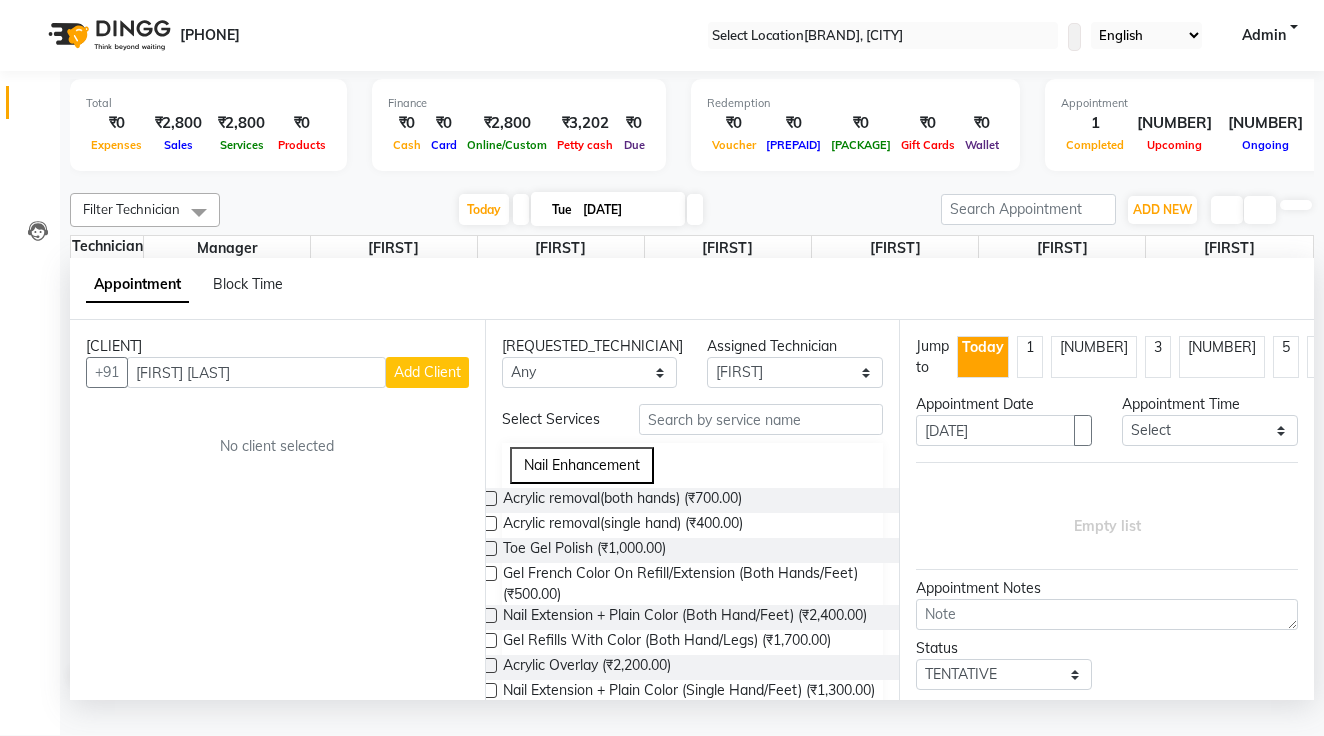 type on "Nia Gupta" 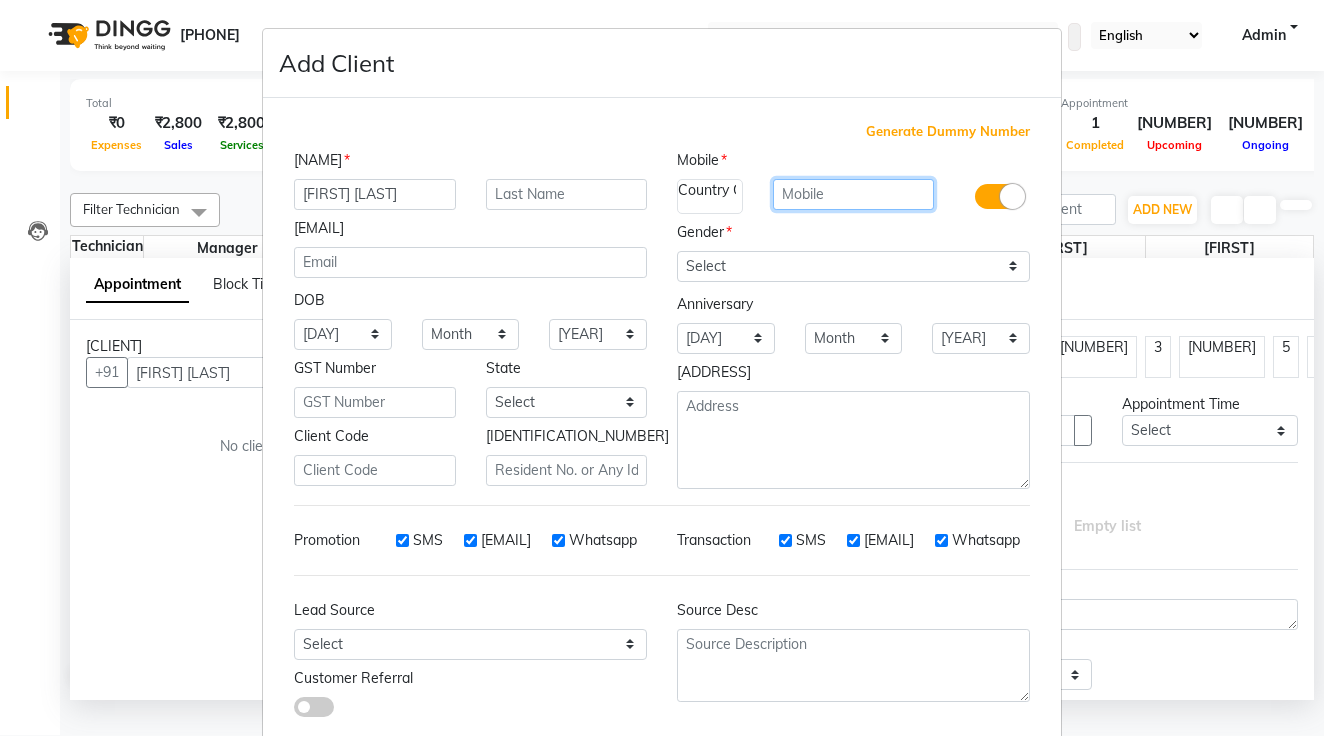 click at bounding box center [854, 194] 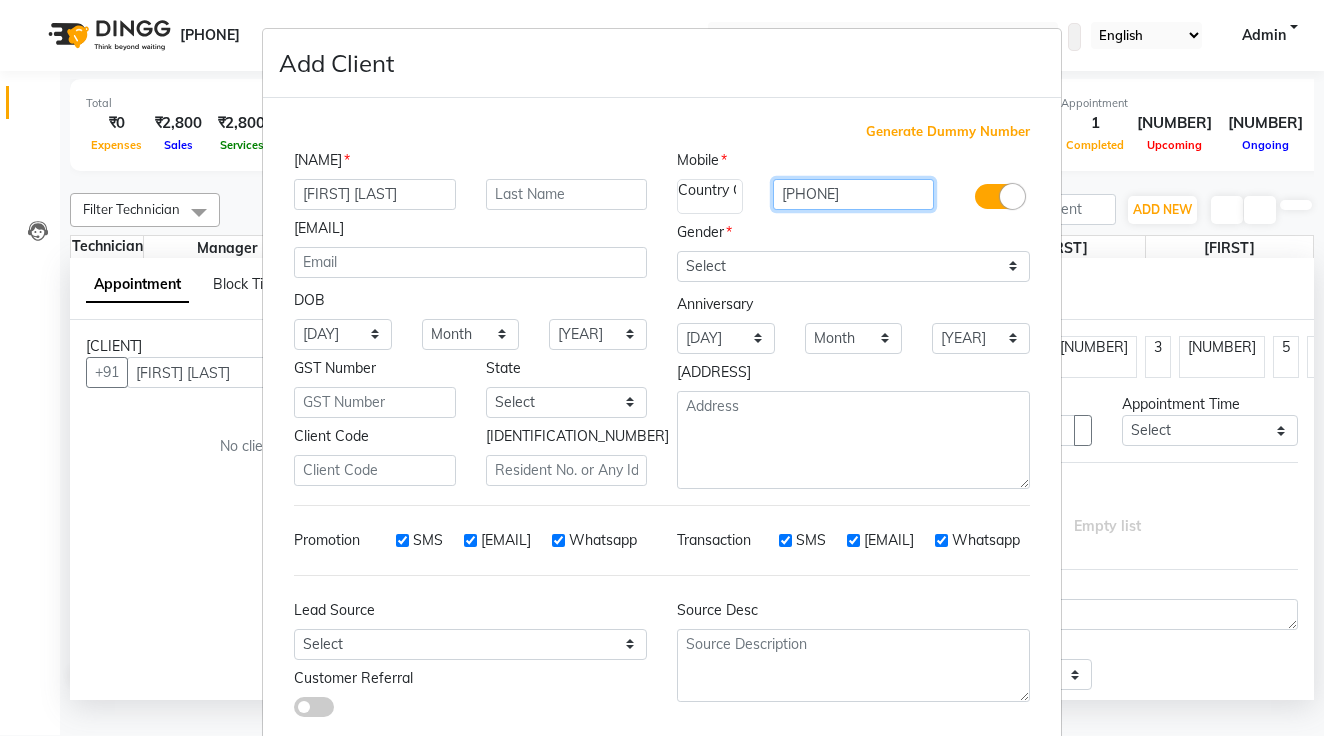 type on "8484938825" 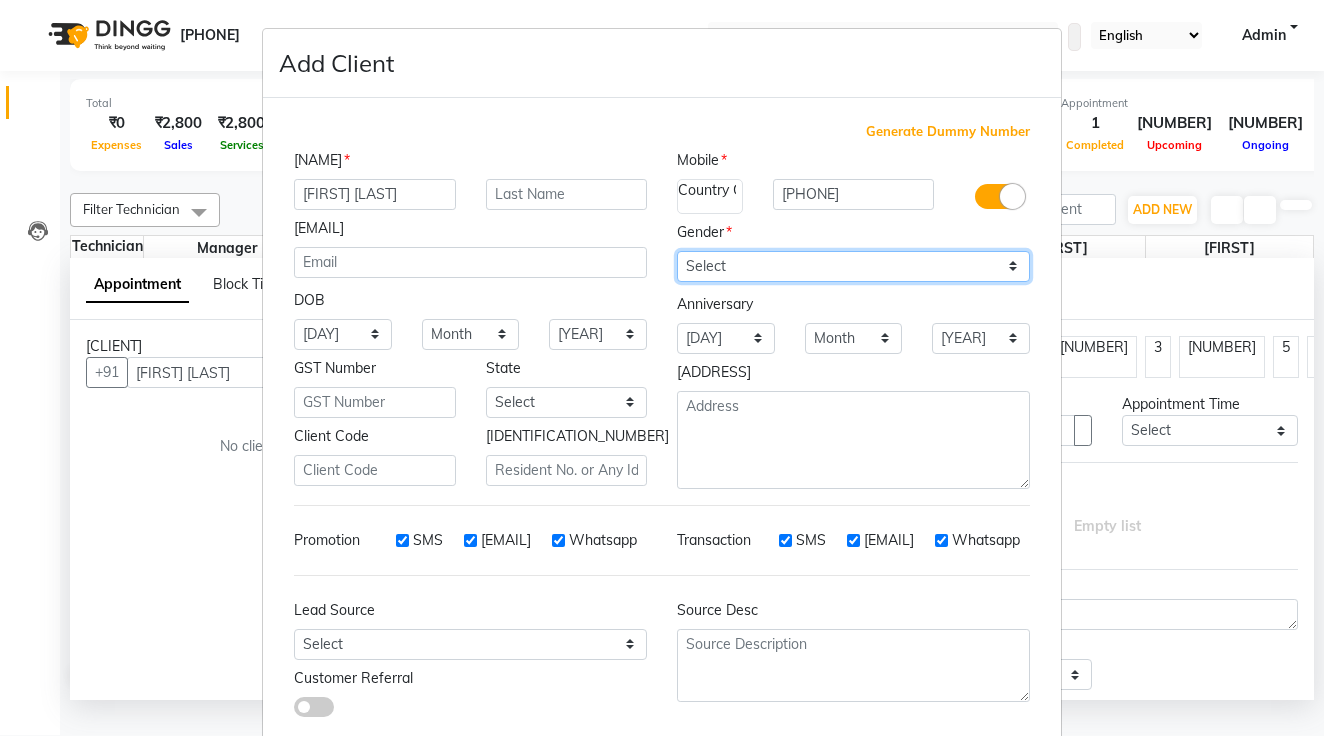 select on "female" 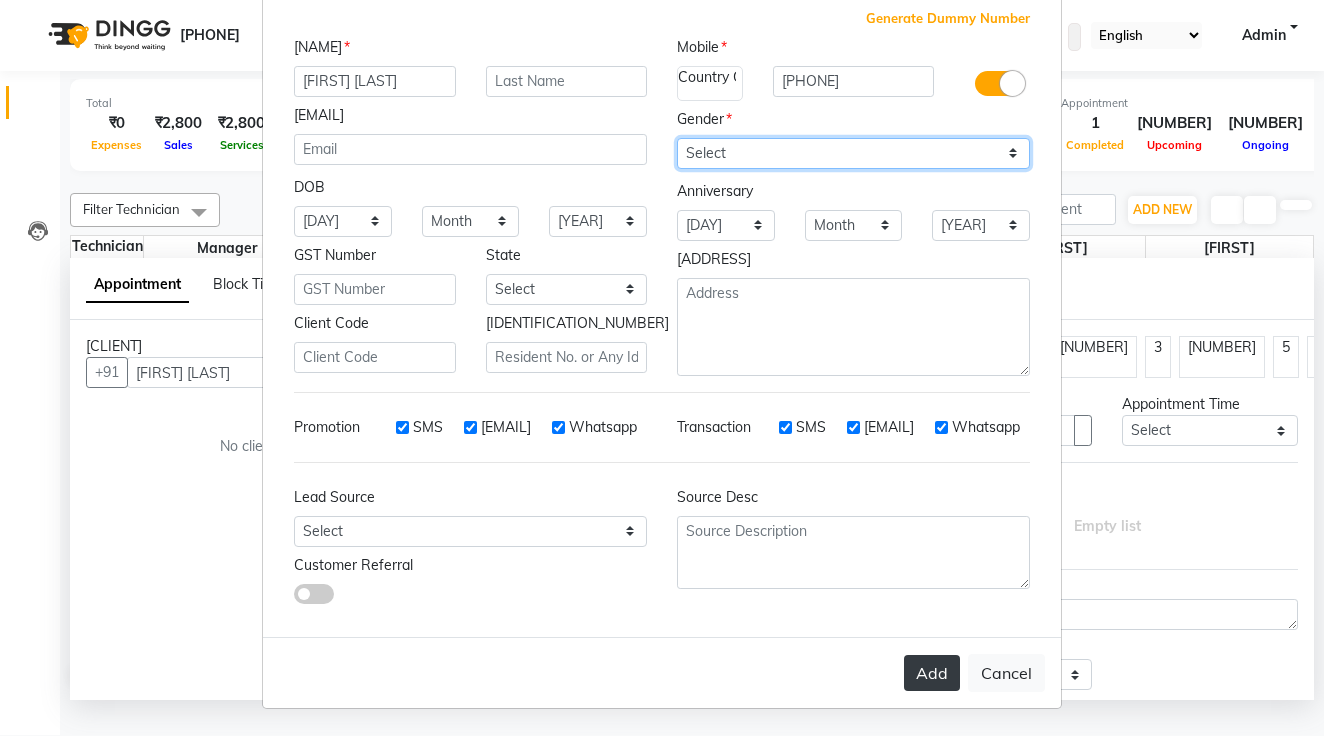scroll, scrollTop: 112, scrollLeft: 0, axis: vertical 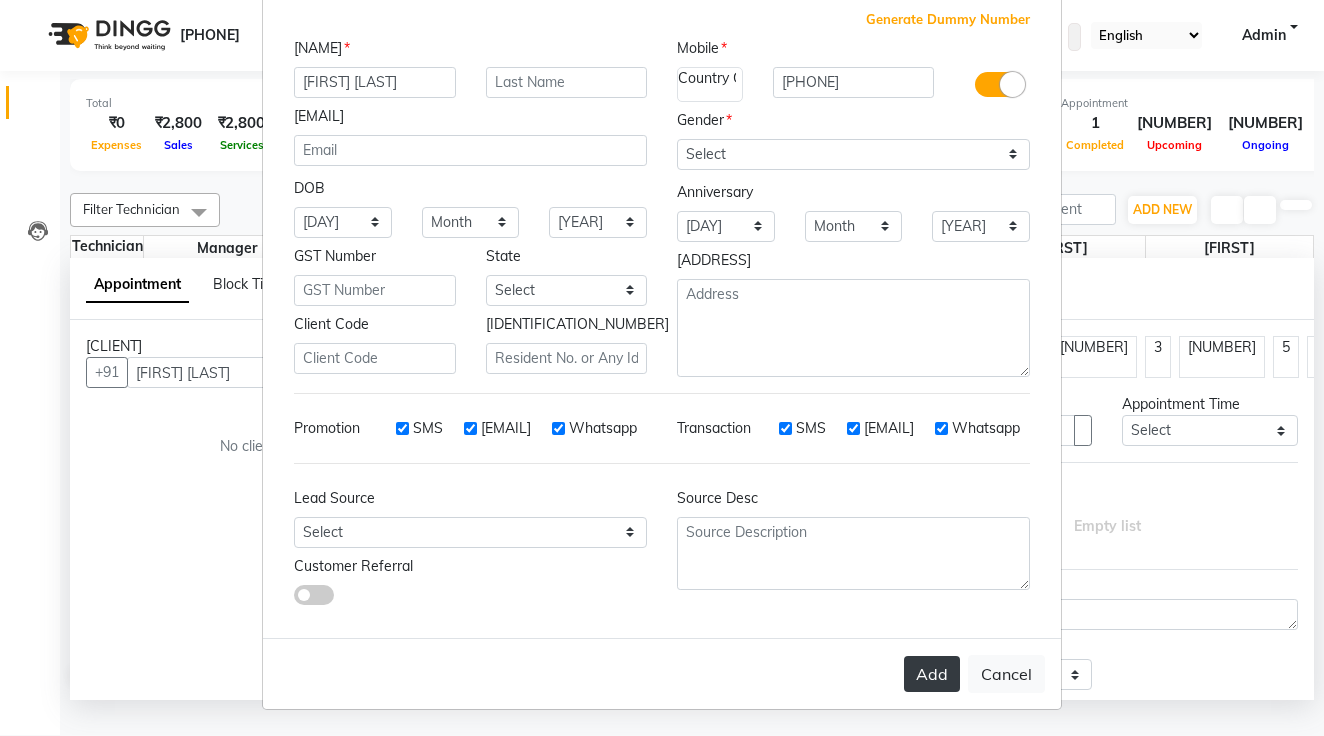 click on "•••" at bounding box center [932, 674] 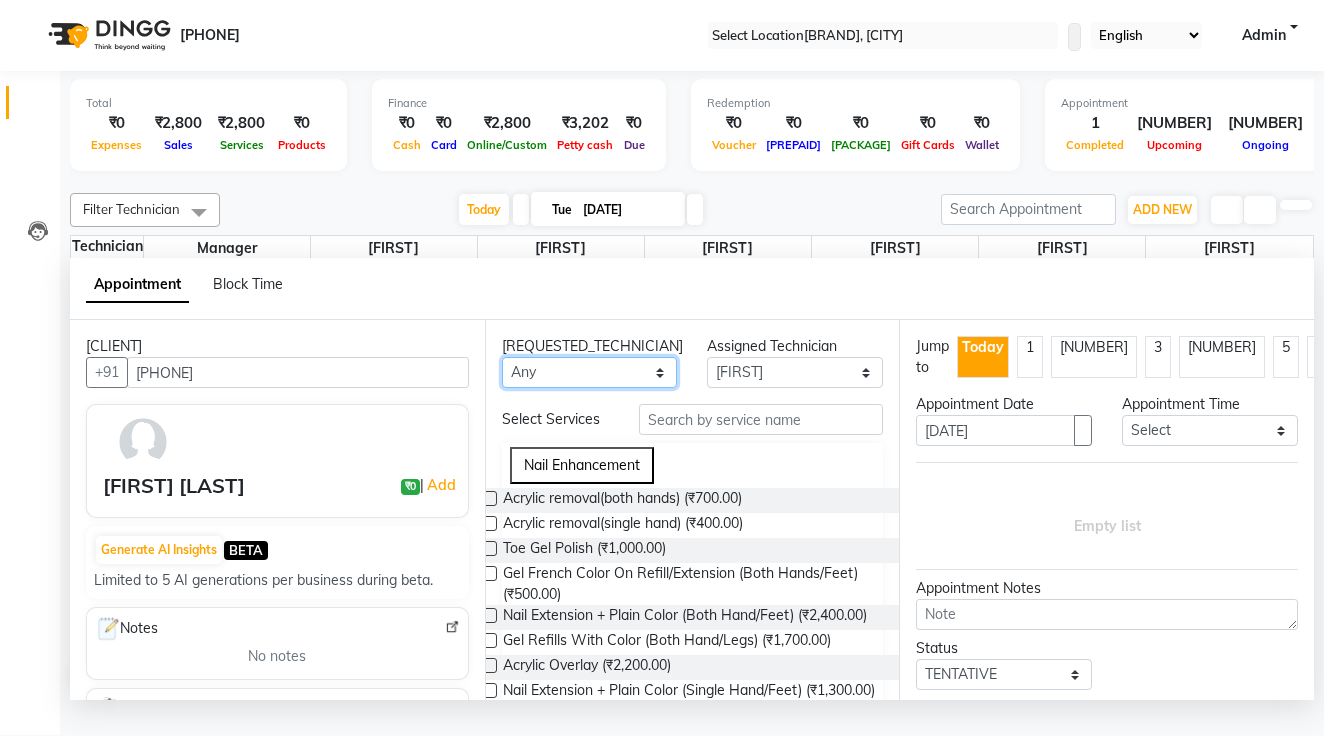 select on "•••••" 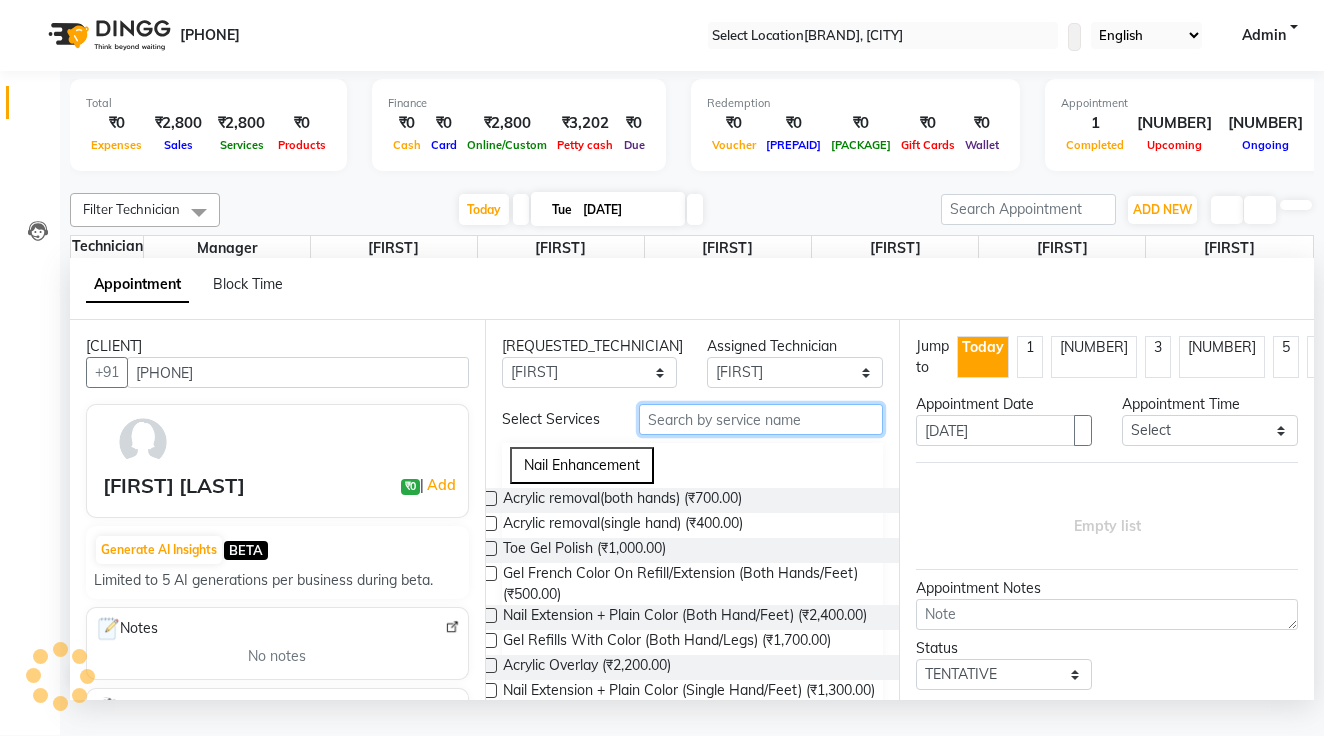 click at bounding box center (761, 419) 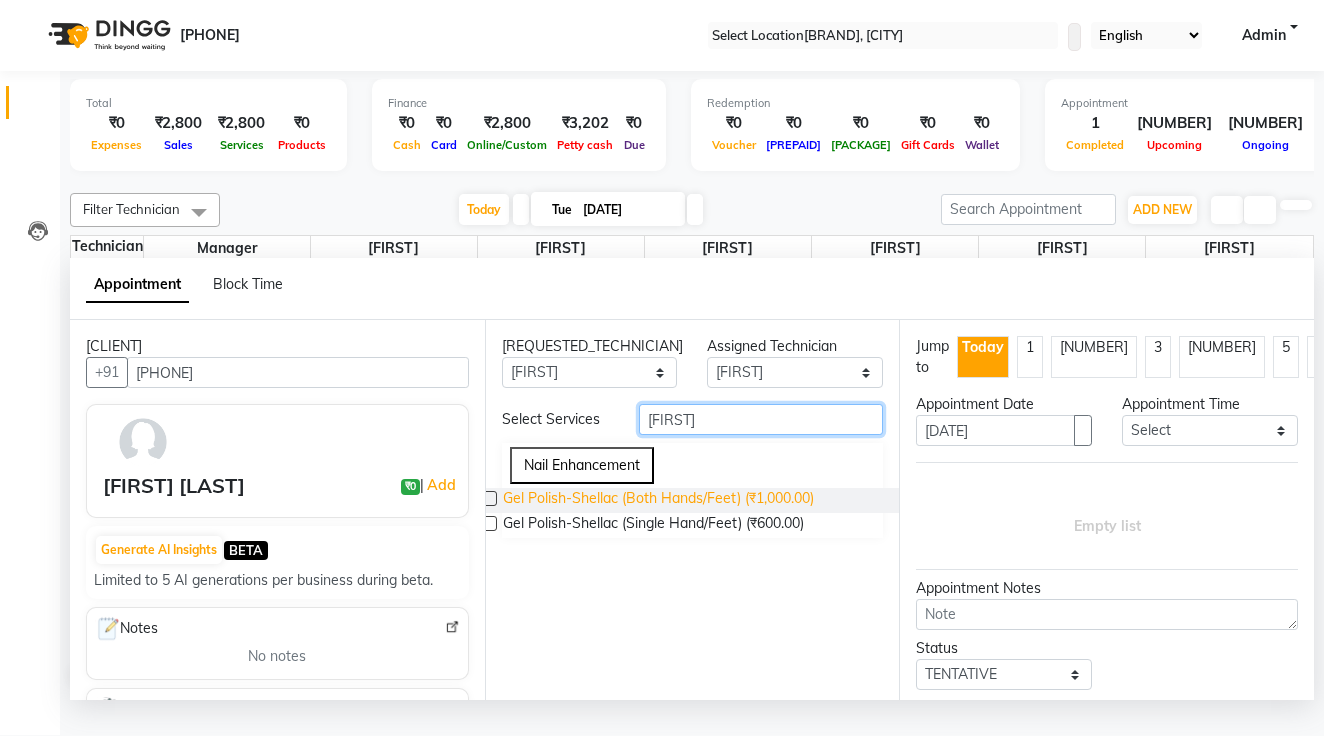 type on "She" 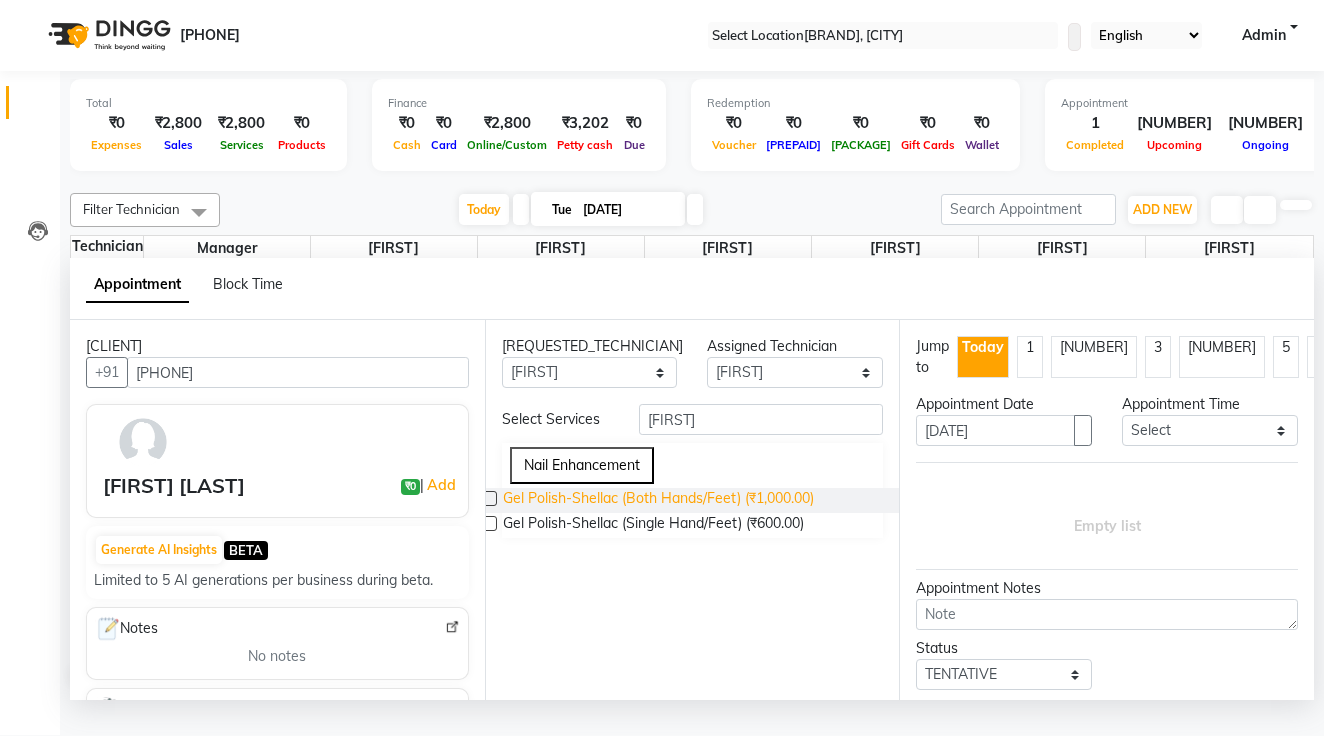 click on "Gel Polish-Shellac (Both Hands/Feet) ([CURRENCY][PRICE])" at bounding box center [658, 500] 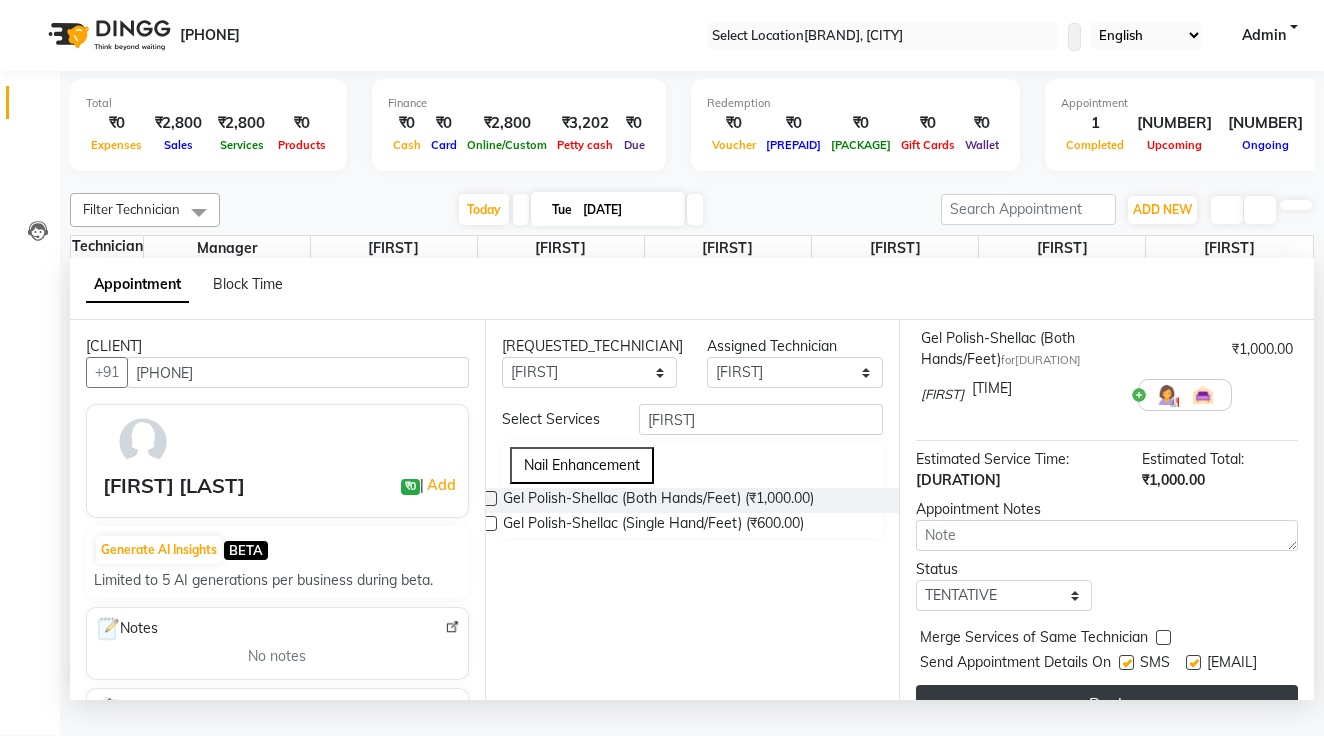 scroll, scrollTop: 146, scrollLeft: 0, axis: vertical 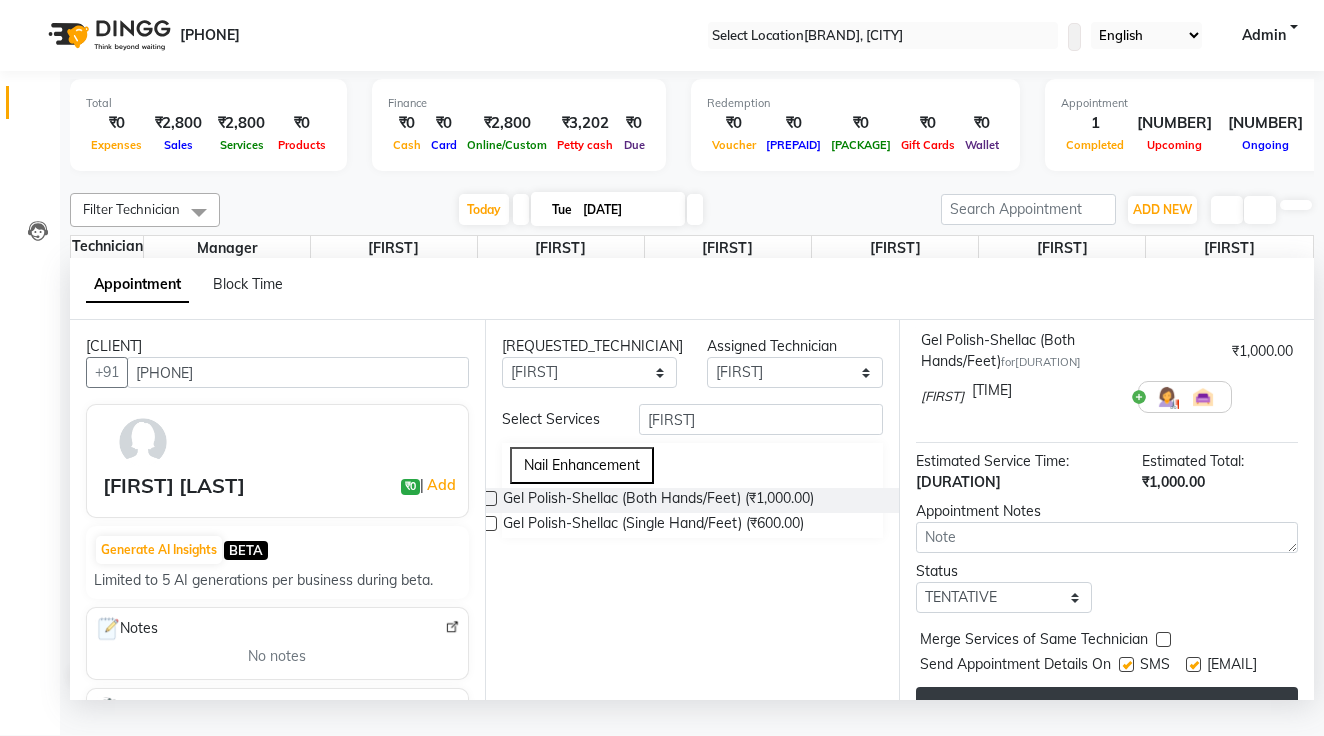 click on "Book" at bounding box center [1107, 705] 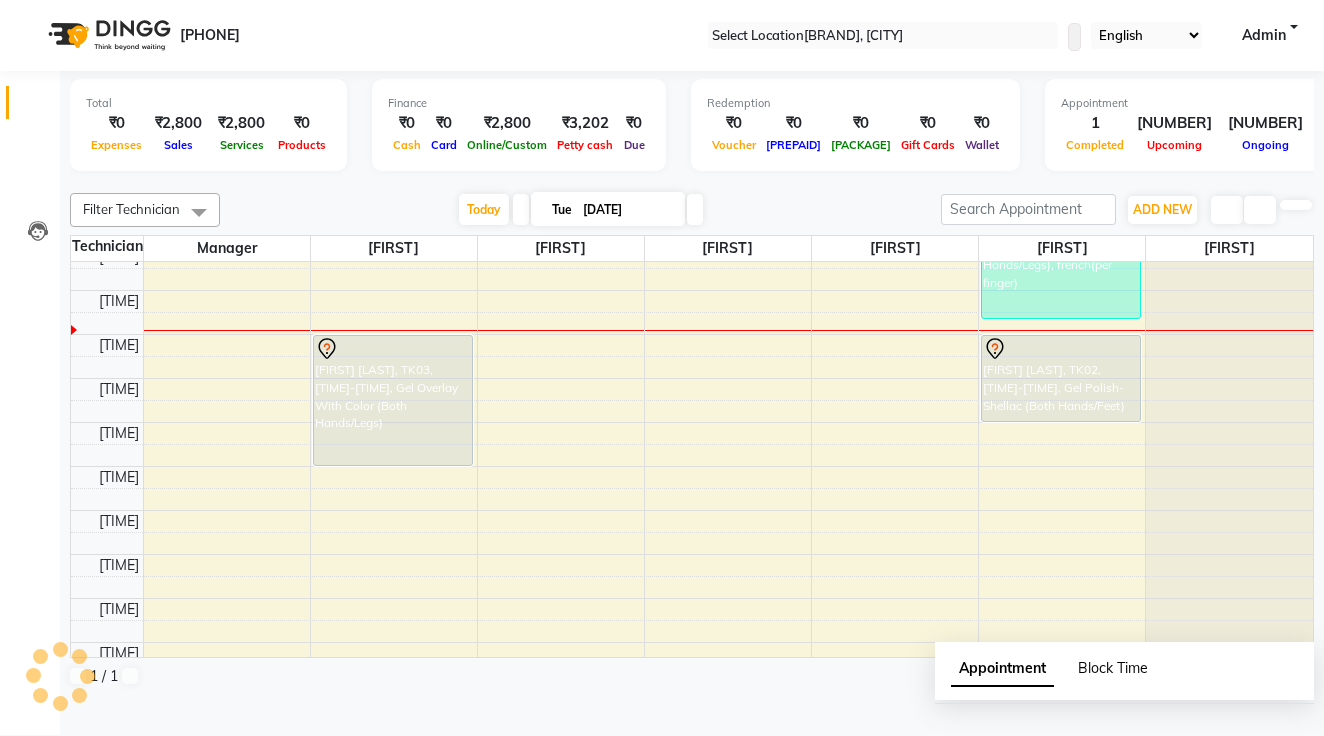 scroll, scrollTop: 0, scrollLeft: 0, axis: both 